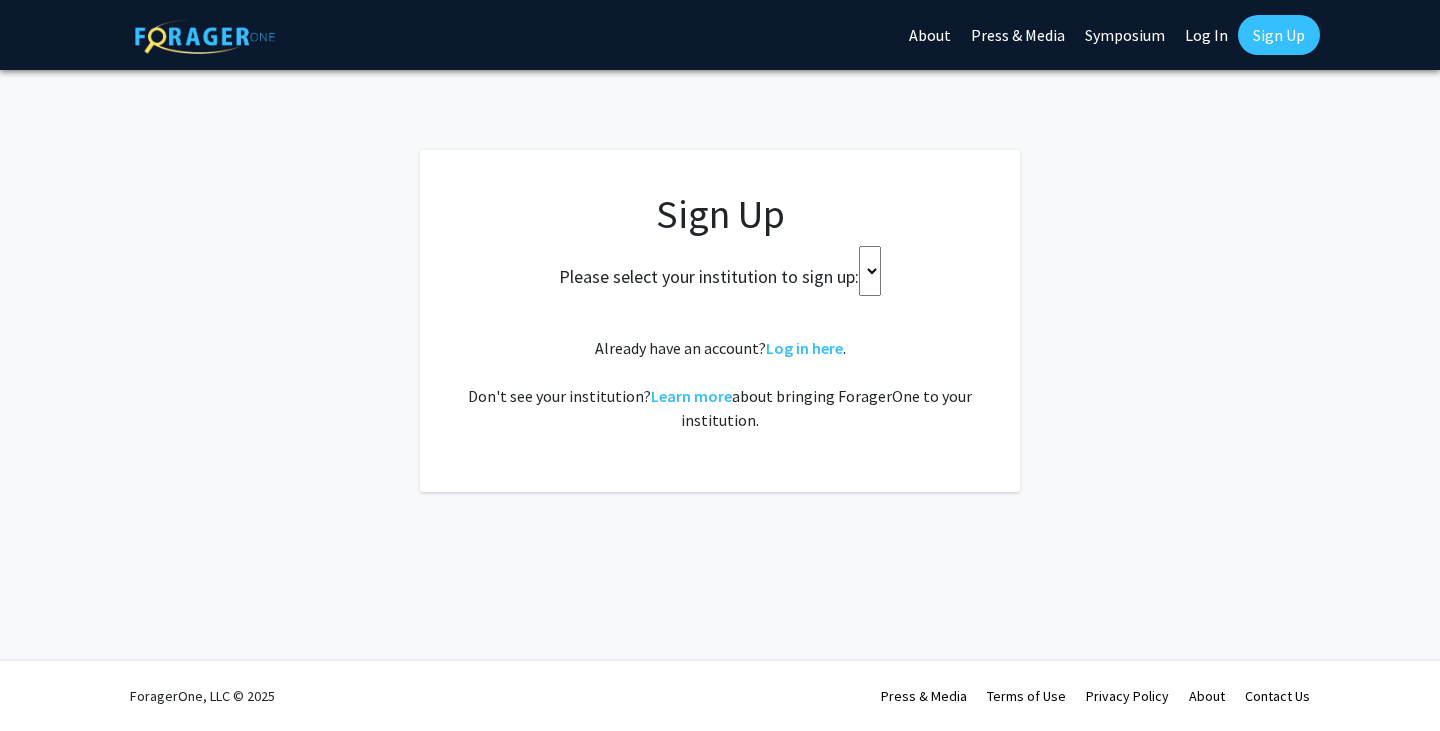 scroll, scrollTop: 0, scrollLeft: 0, axis: both 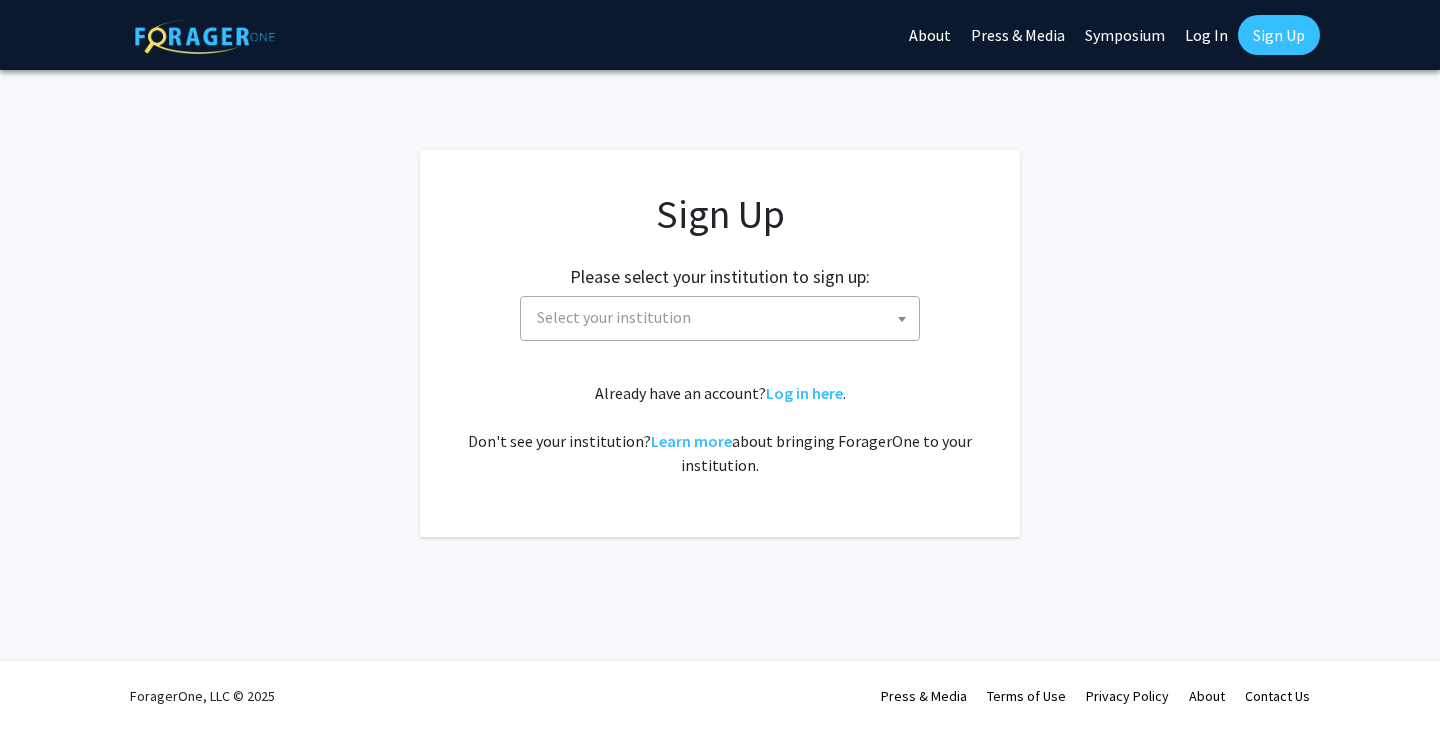 click on "Select your institution" at bounding box center (724, 317) 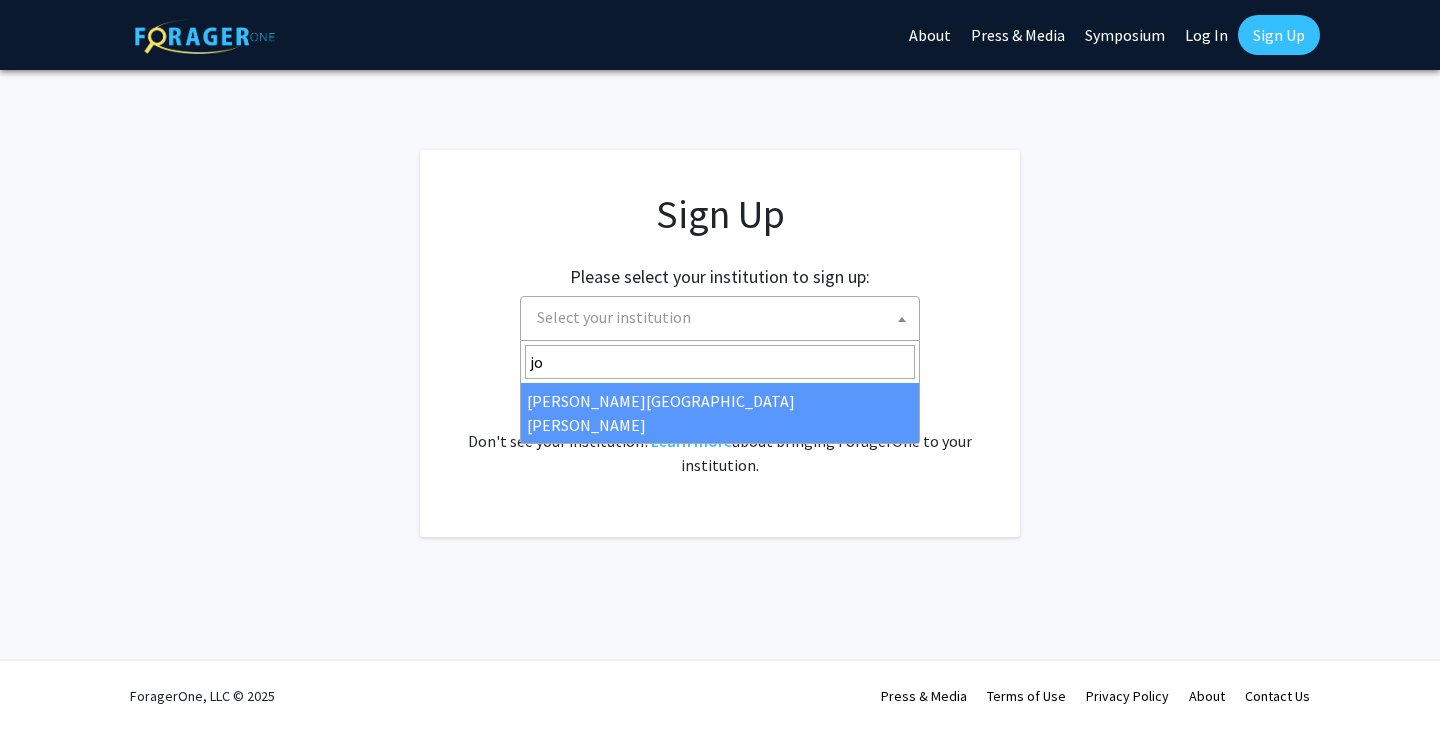 type on "joh" 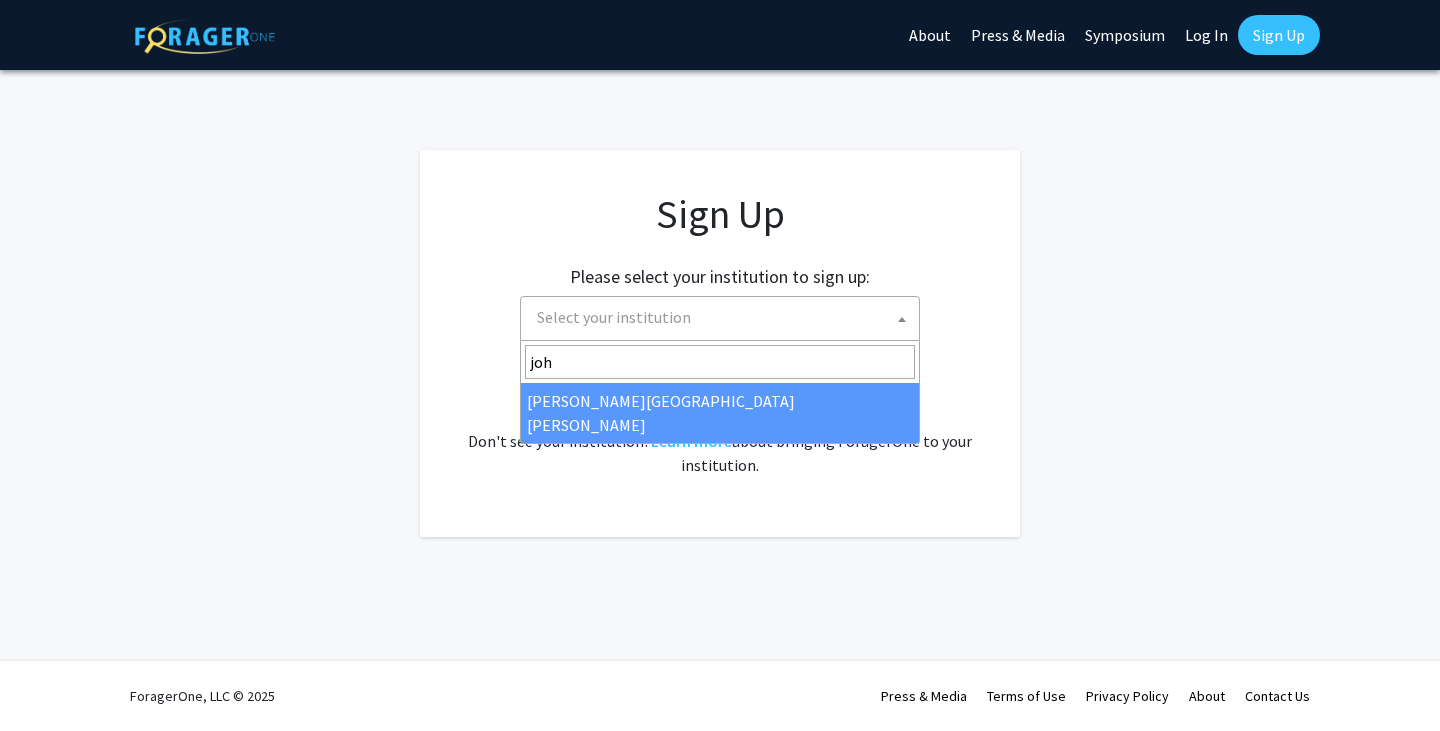 select on "1" 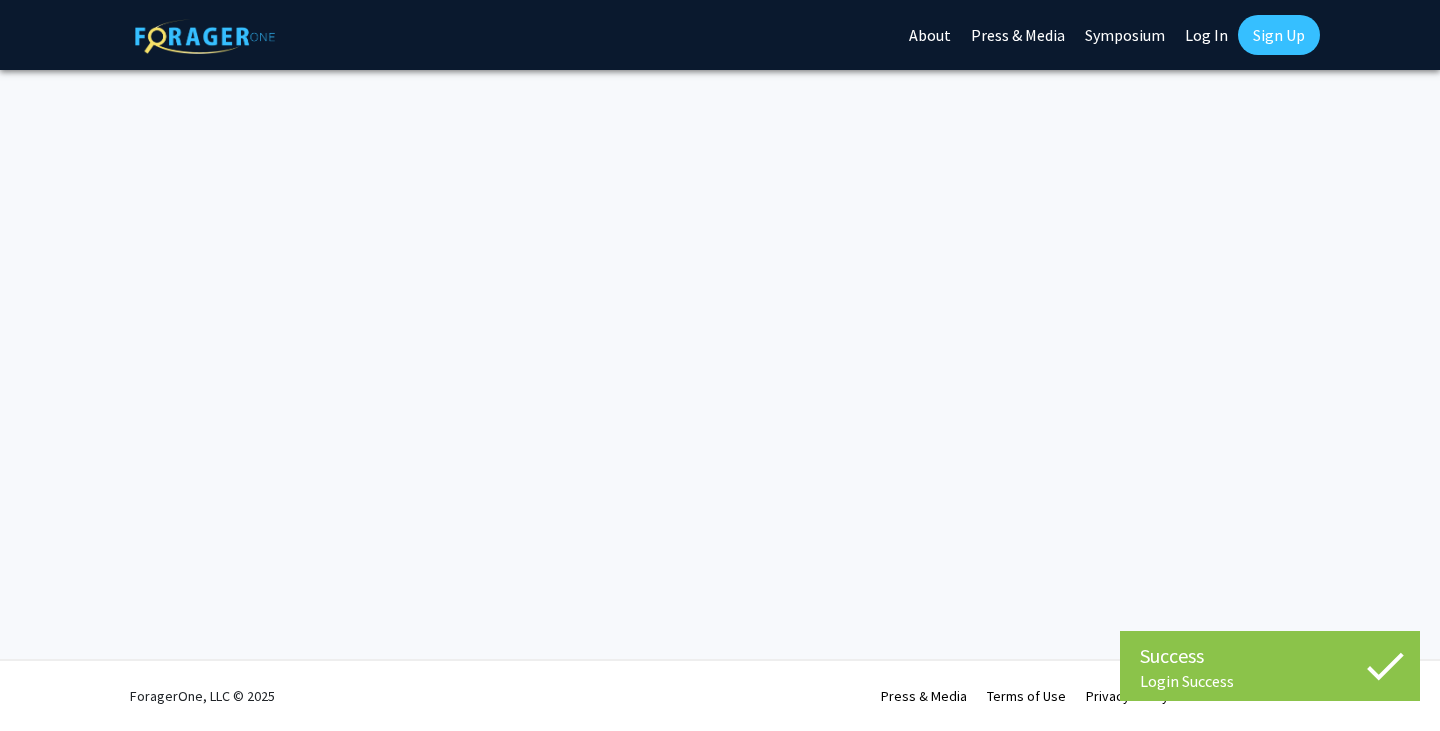 scroll, scrollTop: 0, scrollLeft: 0, axis: both 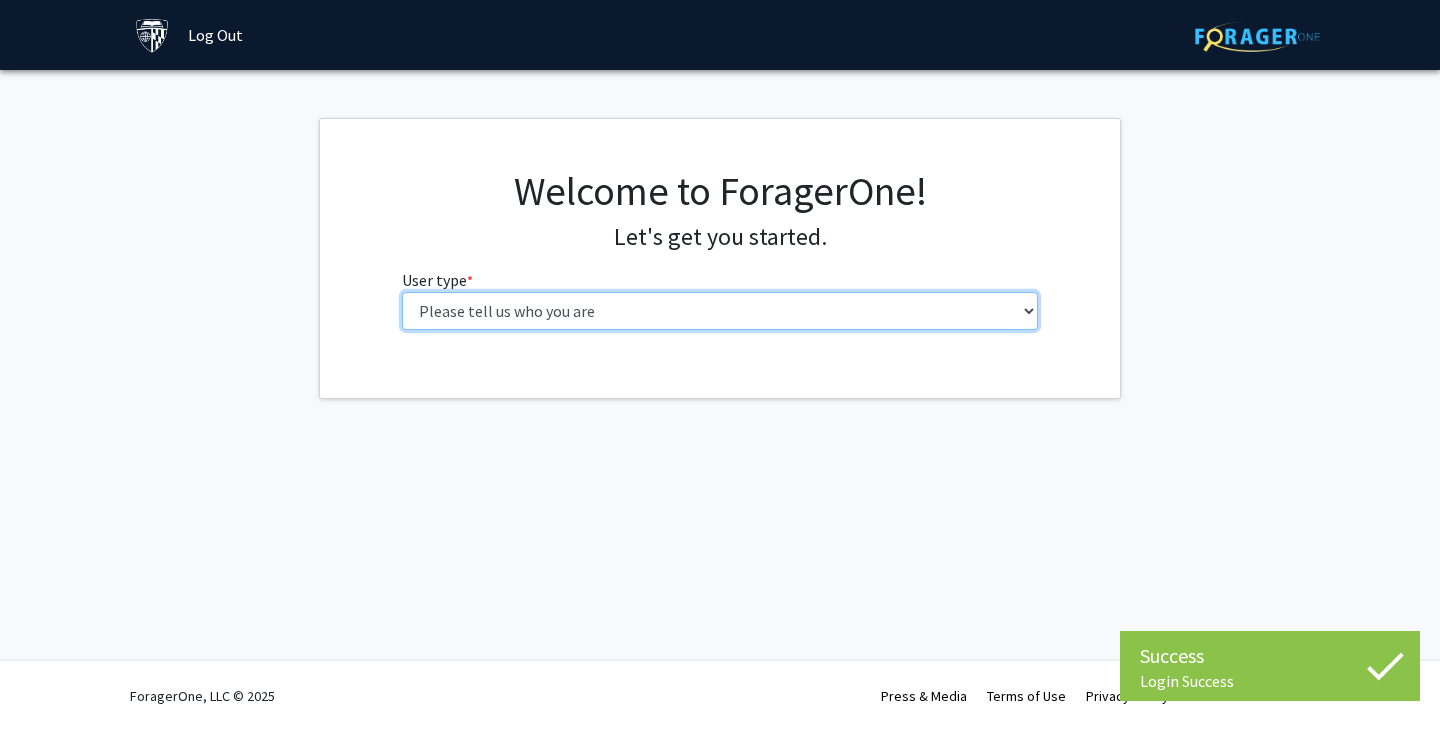 click on "Please tell us who you are  Undergraduate Student   Master's Student   Doctoral Candidate (PhD, MD, DMD, PharmD, etc.)   Postdoctoral Researcher / Research Staff / Medical Resident / Medical Fellow   Faculty   Administrative Staff" at bounding box center (720, 311) 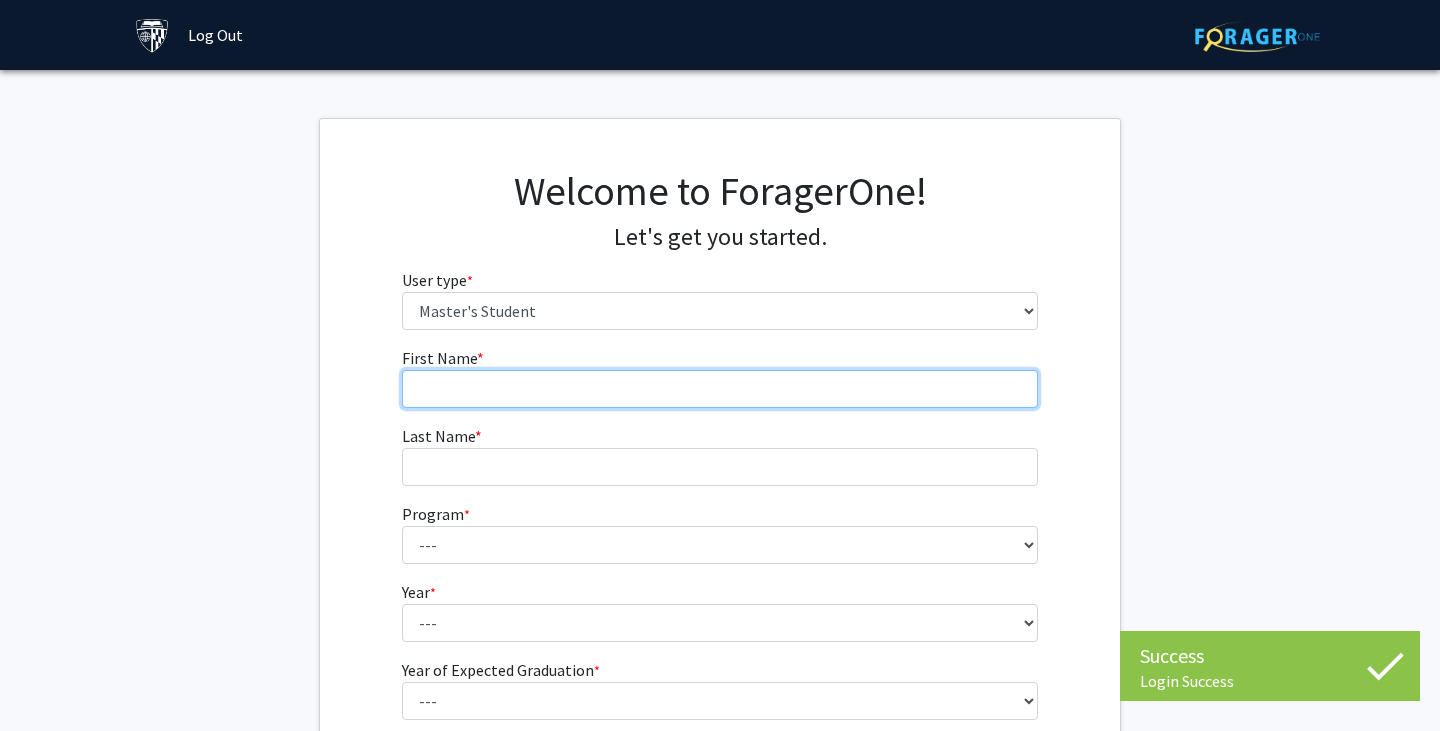 click on "First Name * required" at bounding box center (720, 389) 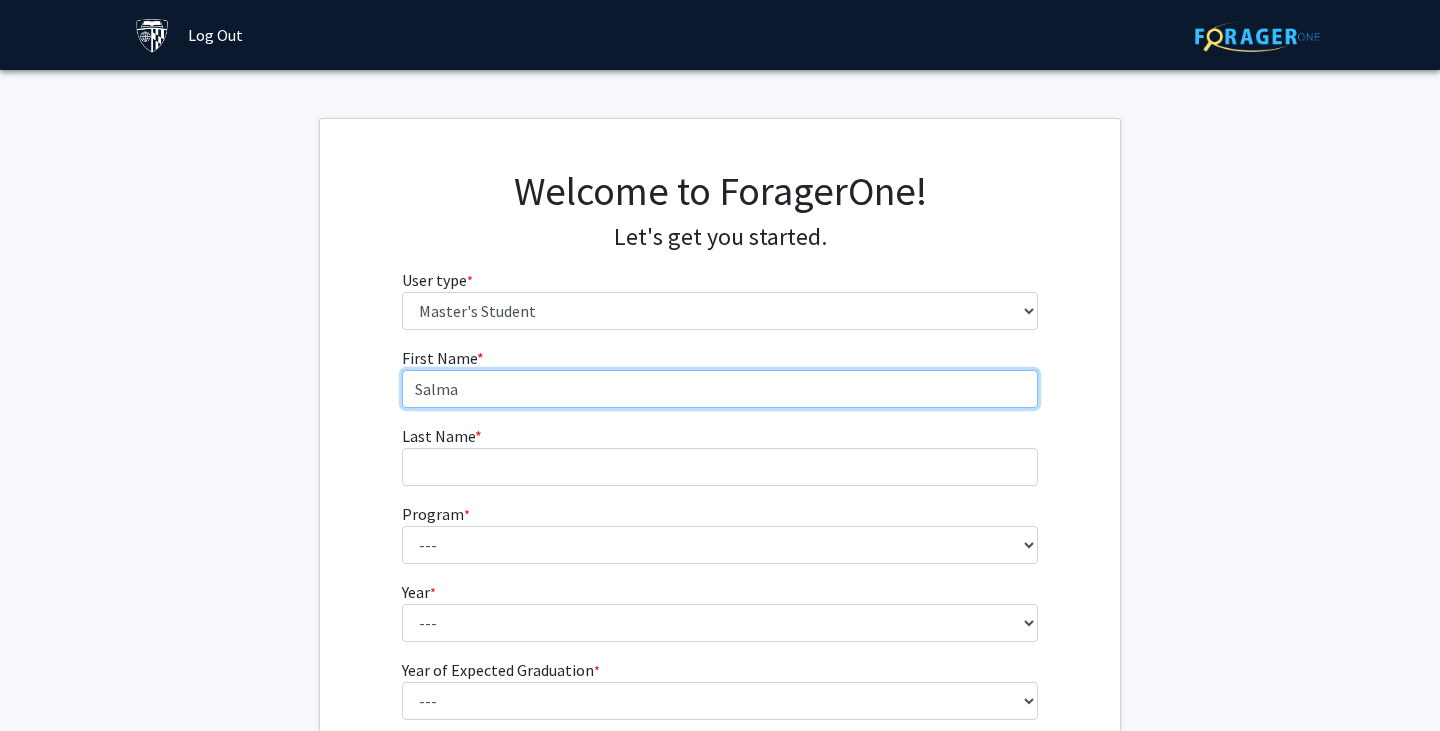 type on "Salma" 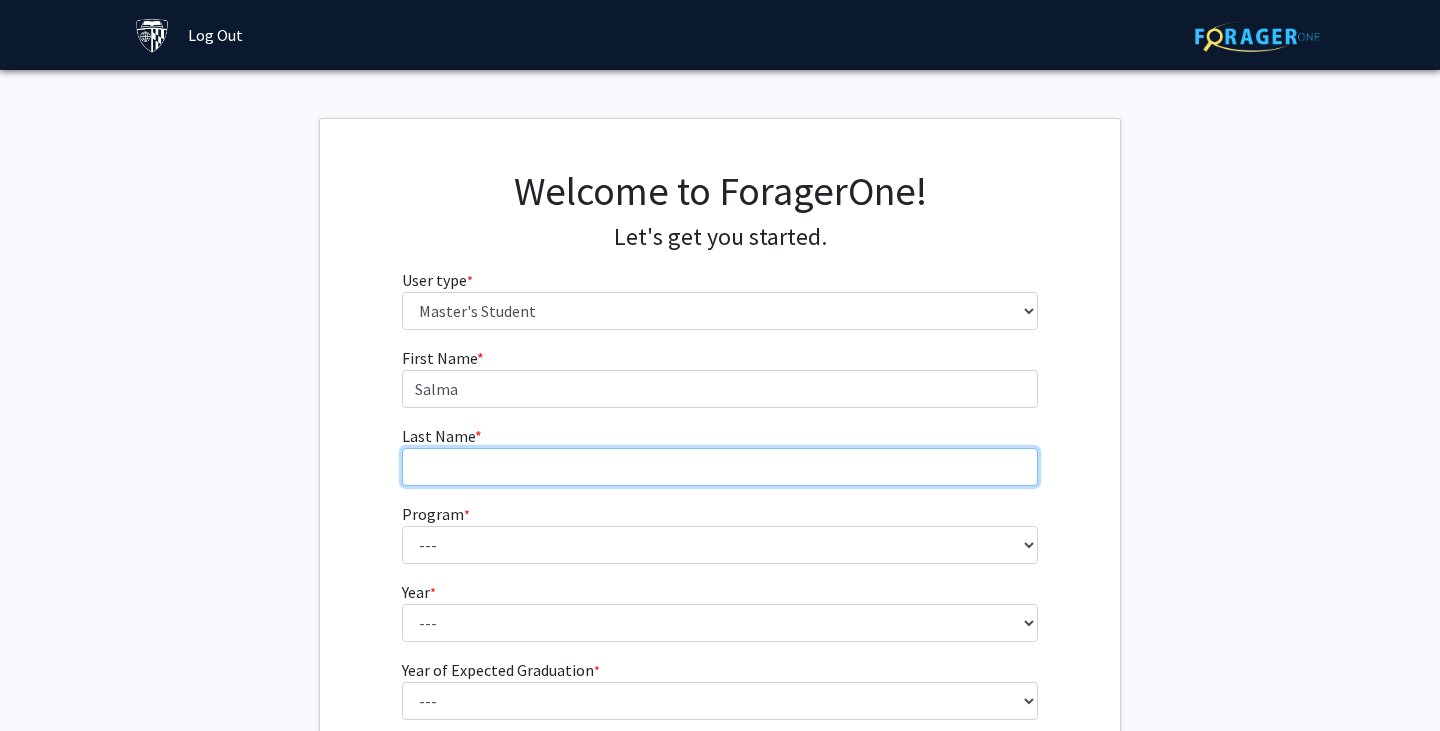 click on "Last Name * required" at bounding box center (720, 467) 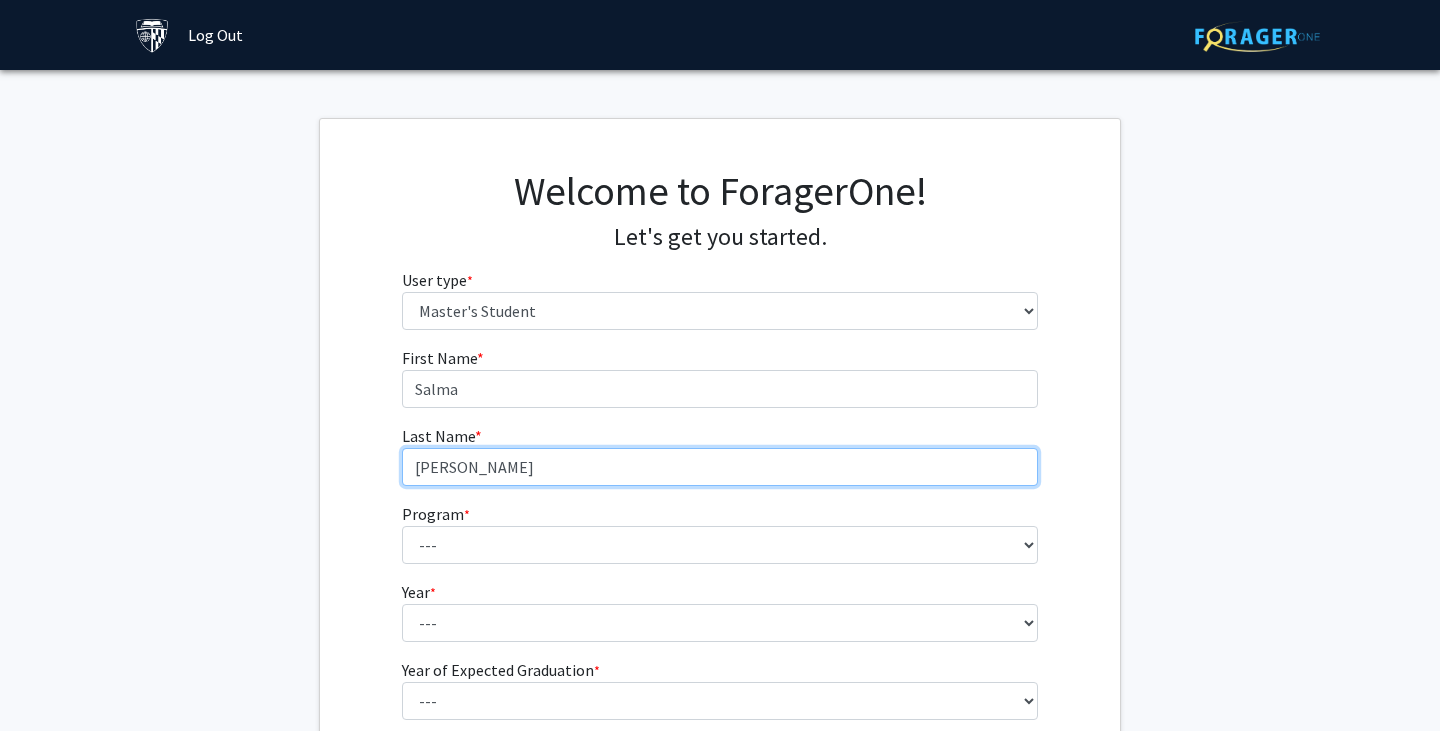 type on "[PERSON_NAME]" 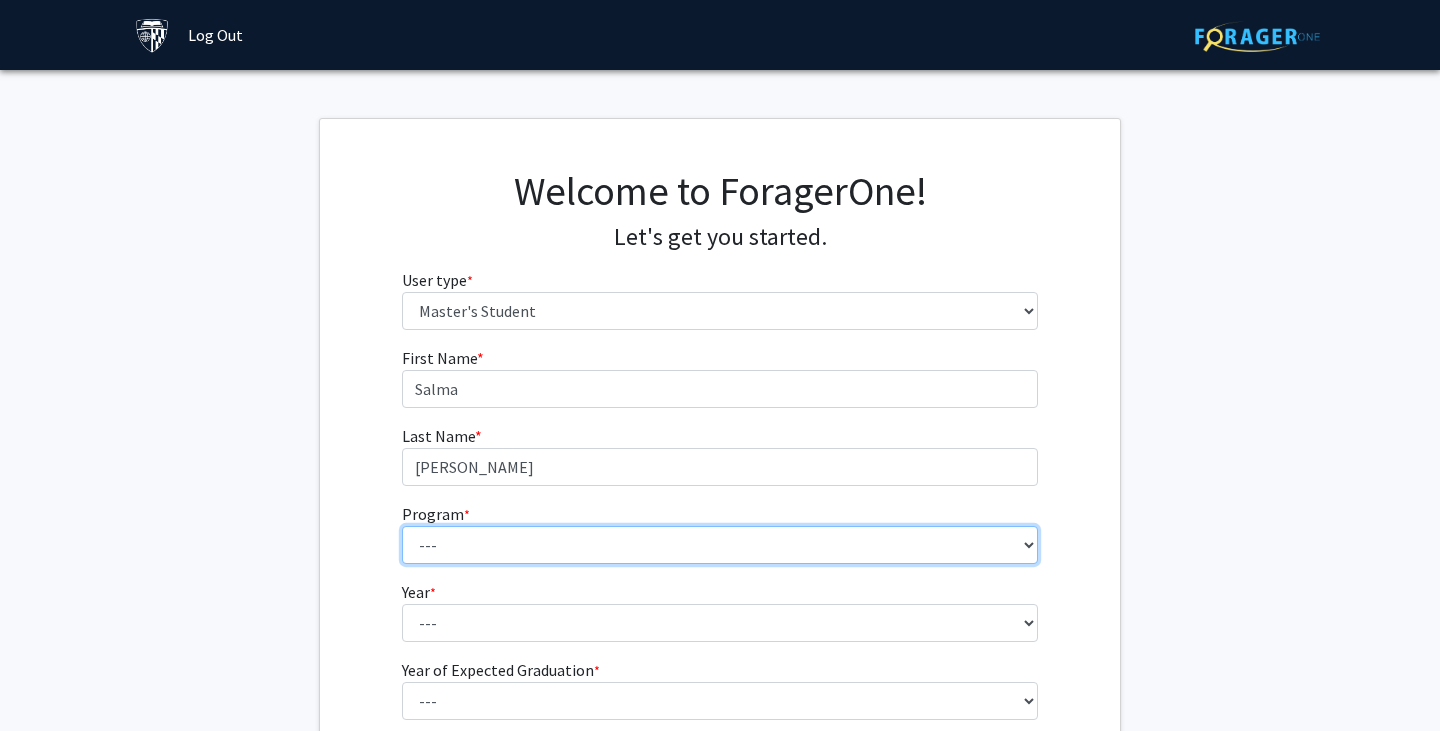 click on "---  Anatomy Education   Applied and Computational Mathematics   Applied Biomedical Engineering   Applied Economics   Applied Economics   Applied Health Sciences Informatics   Applied Mathematics and Statistics   Applied Physics   Applied Science in Community-Based Primary Health Care Programs in Global Health   Applied Science in Global Health Planning and Management   Applied Science in Humanitarian Health   Applied Science in Patient Safety and Healthcare Quality   Applied Science in Population Health Management   Applied Science in Spatial Analysis for Public Health   Artificial Intelligence   Audio Science: Acoustics   Audio Sciences: Recording and Production   Biochemistry and Molecular Biology   Bioengineering Innovation and Design   Bioethics   Bioinformatics   Biology   Biomedical Engineering   Biophysics   Biostatistics   Biotechnology   Biotechnology   Biotechnology Enterprise and Entrepreneurship   Business Administration   Business Analytics and Risk Management   Civil Engineering   Classics" at bounding box center (720, 545) 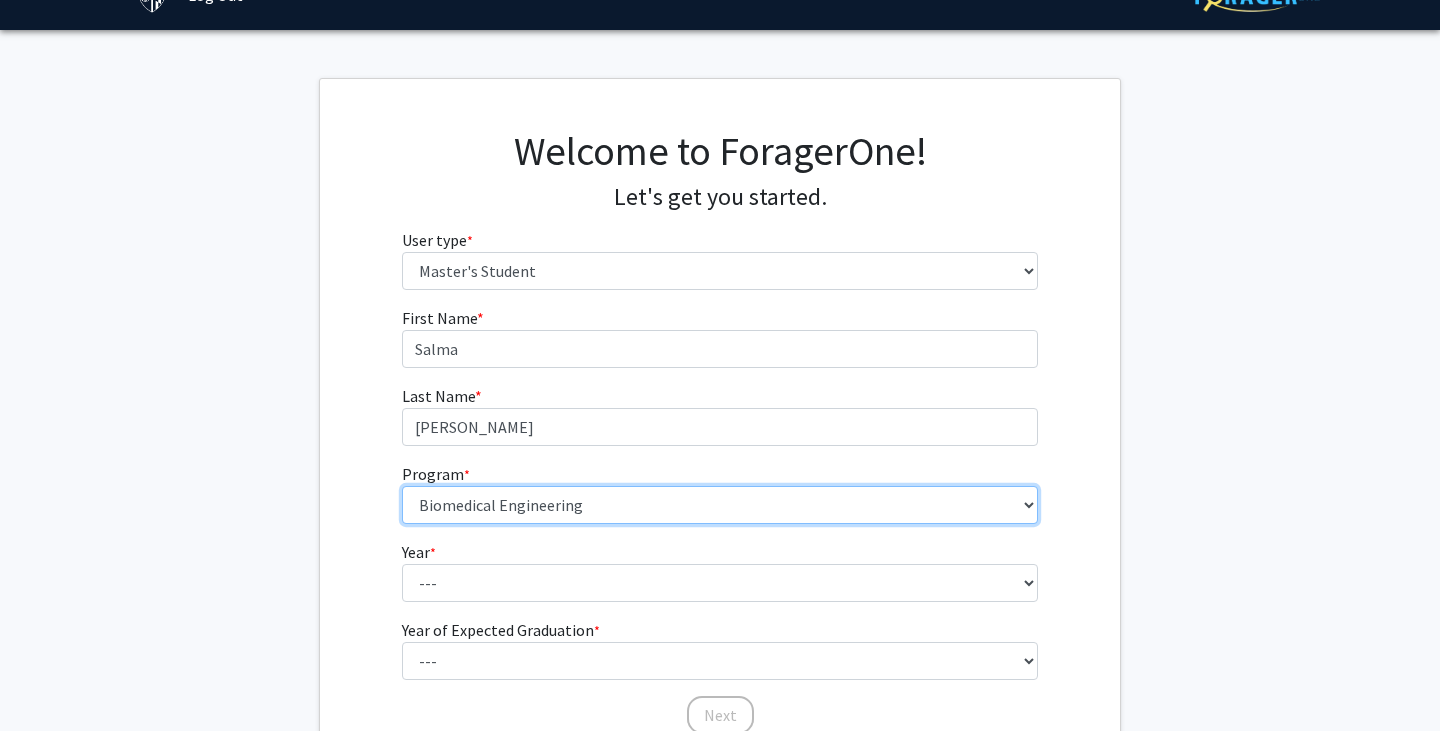 scroll, scrollTop: 51, scrollLeft: 0, axis: vertical 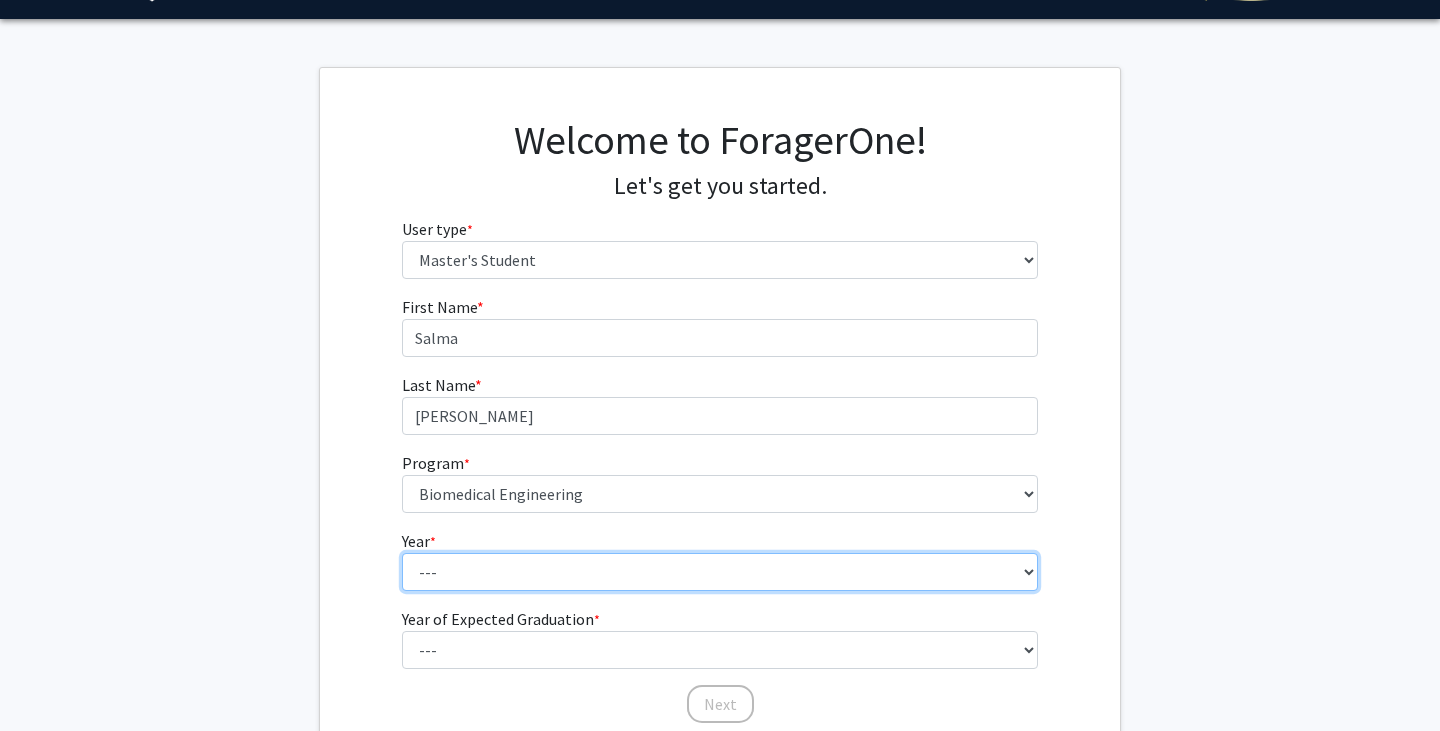 click on "---  First Year   Second Year" at bounding box center [720, 572] 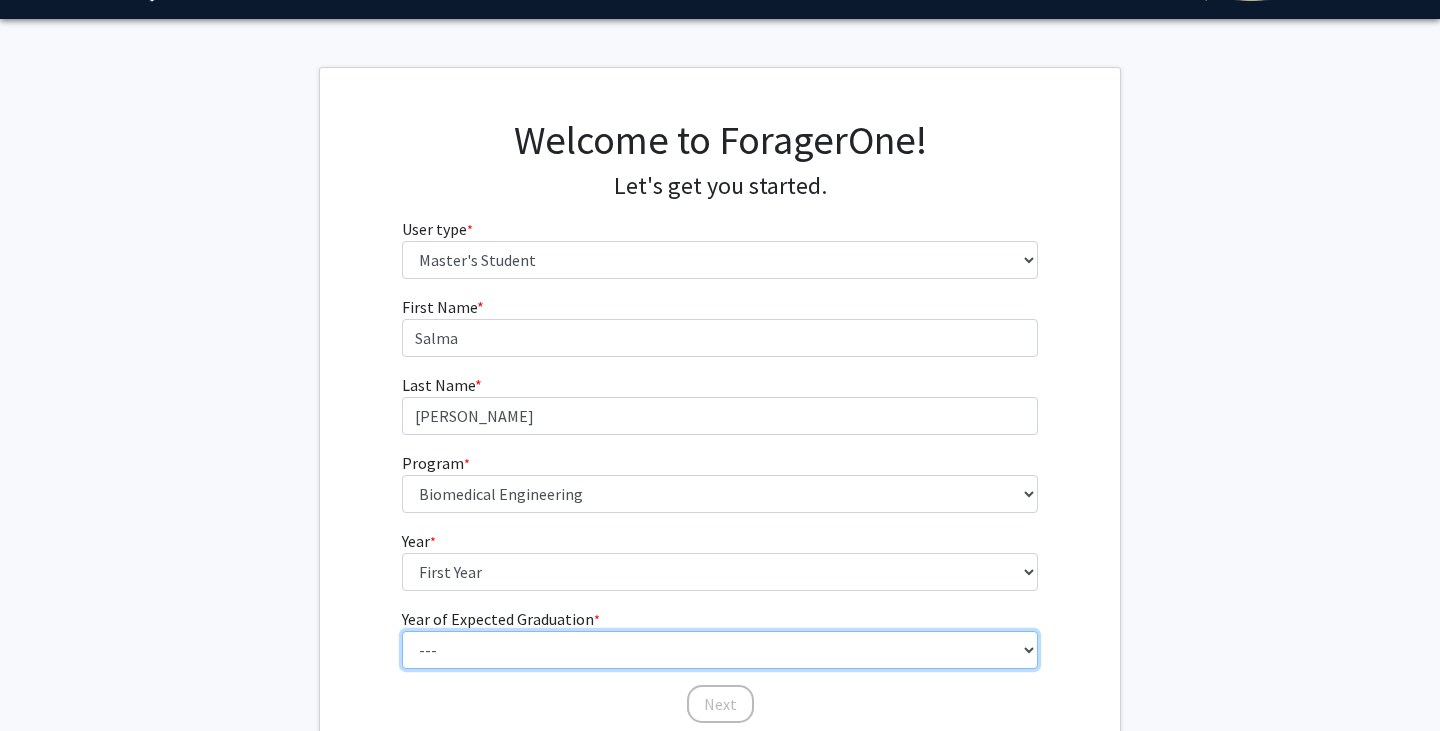 click on "---  2025   2026   2027   2028   2029   2030   2031   2032   2033   2034" at bounding box center (720, 650) 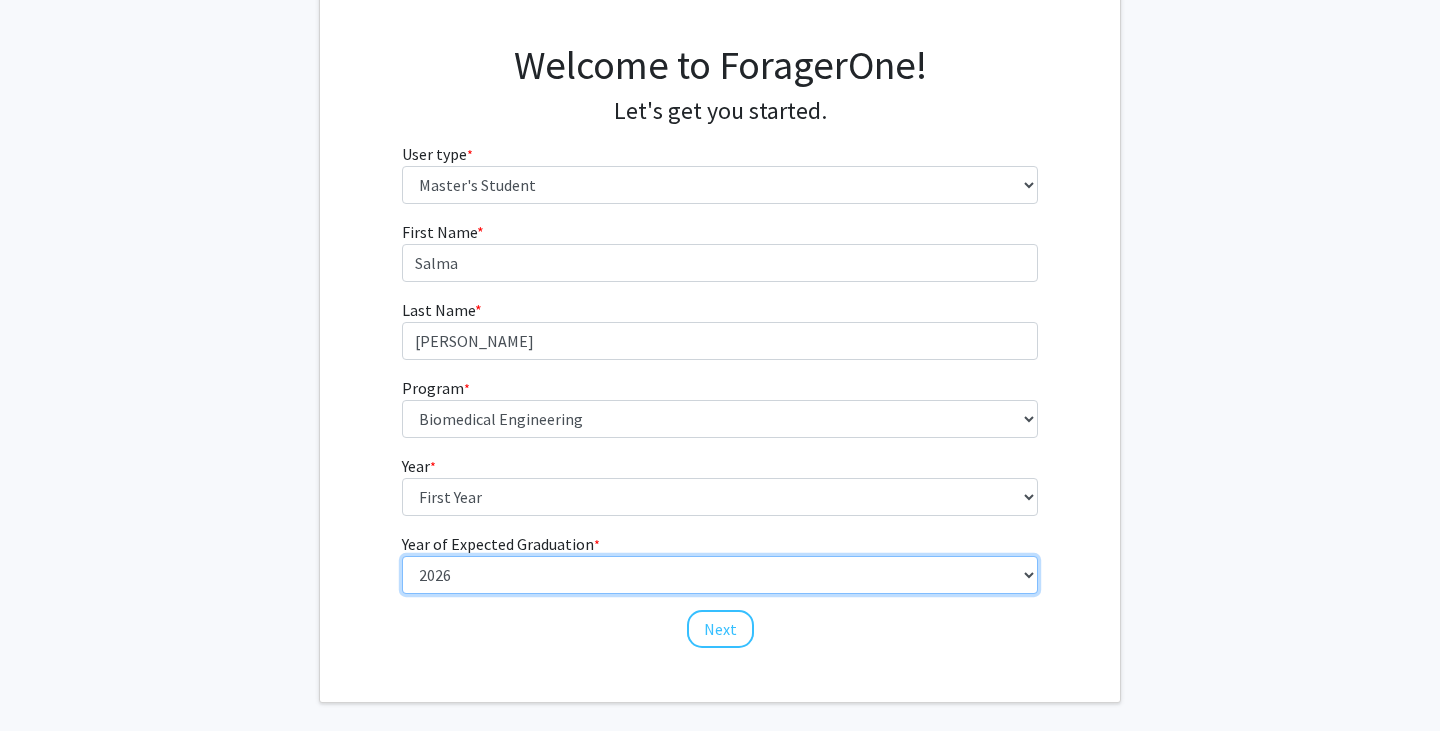 scroll, scrollTop: 127, scrollLeft: 0, axis: vertical 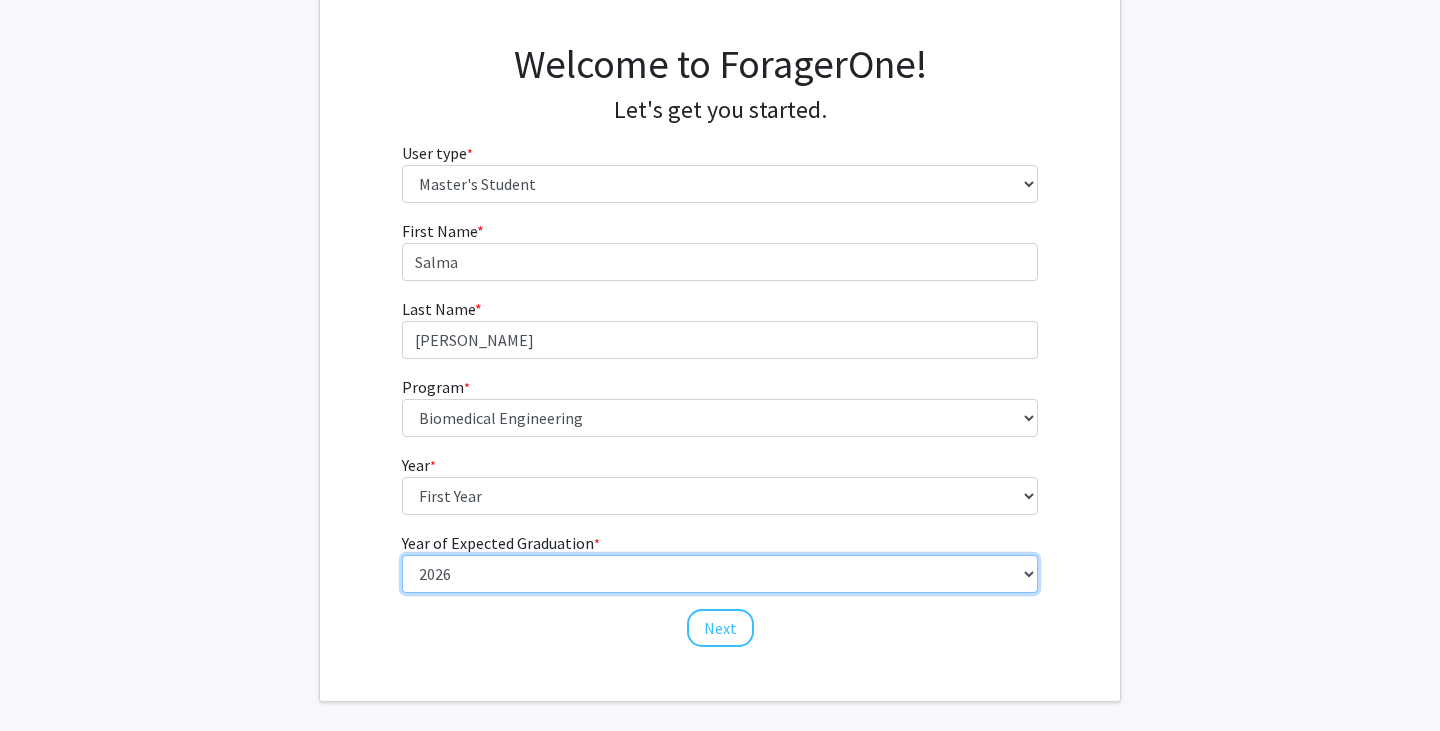click on "---  2025   2026   2027   2028   2029   2030   2031   2032   2033   2034" at bounding box center [720, 574] 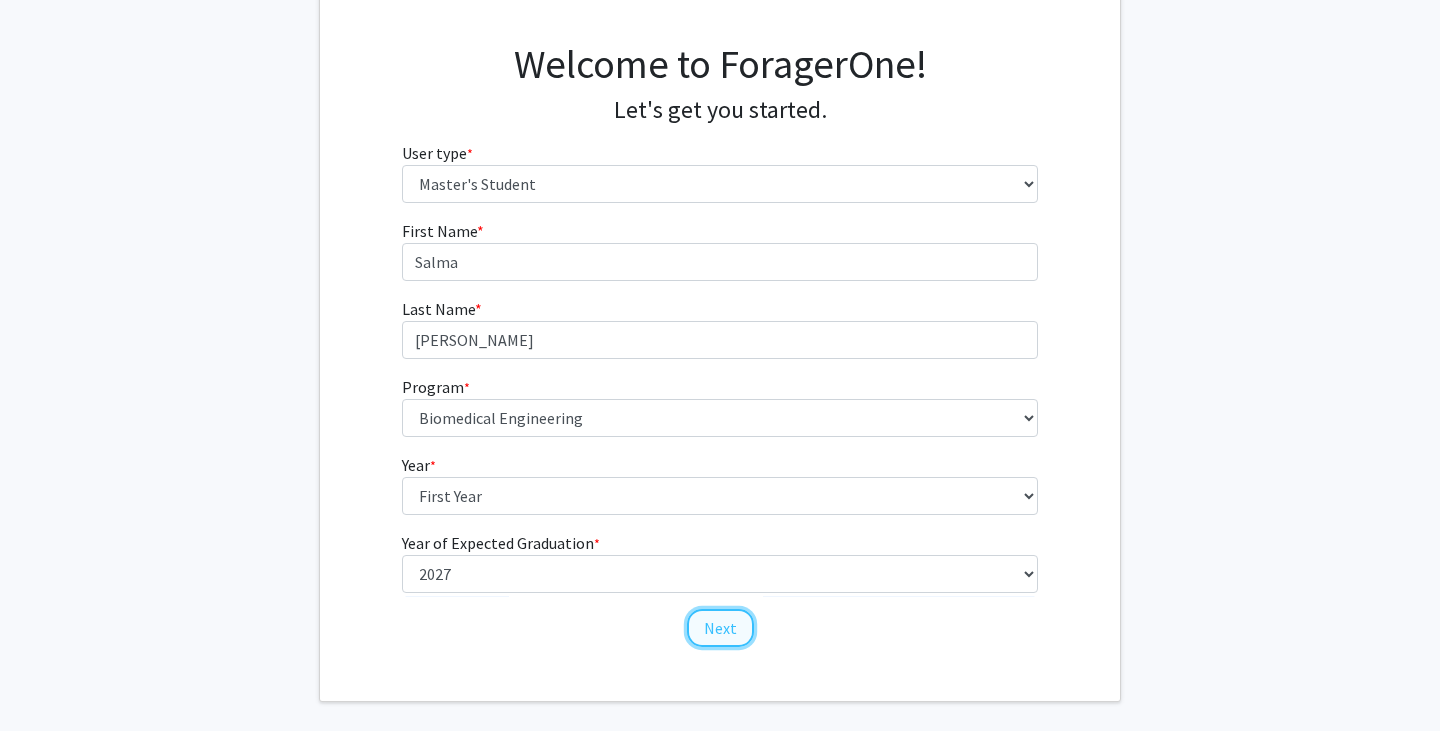 click on "Next" 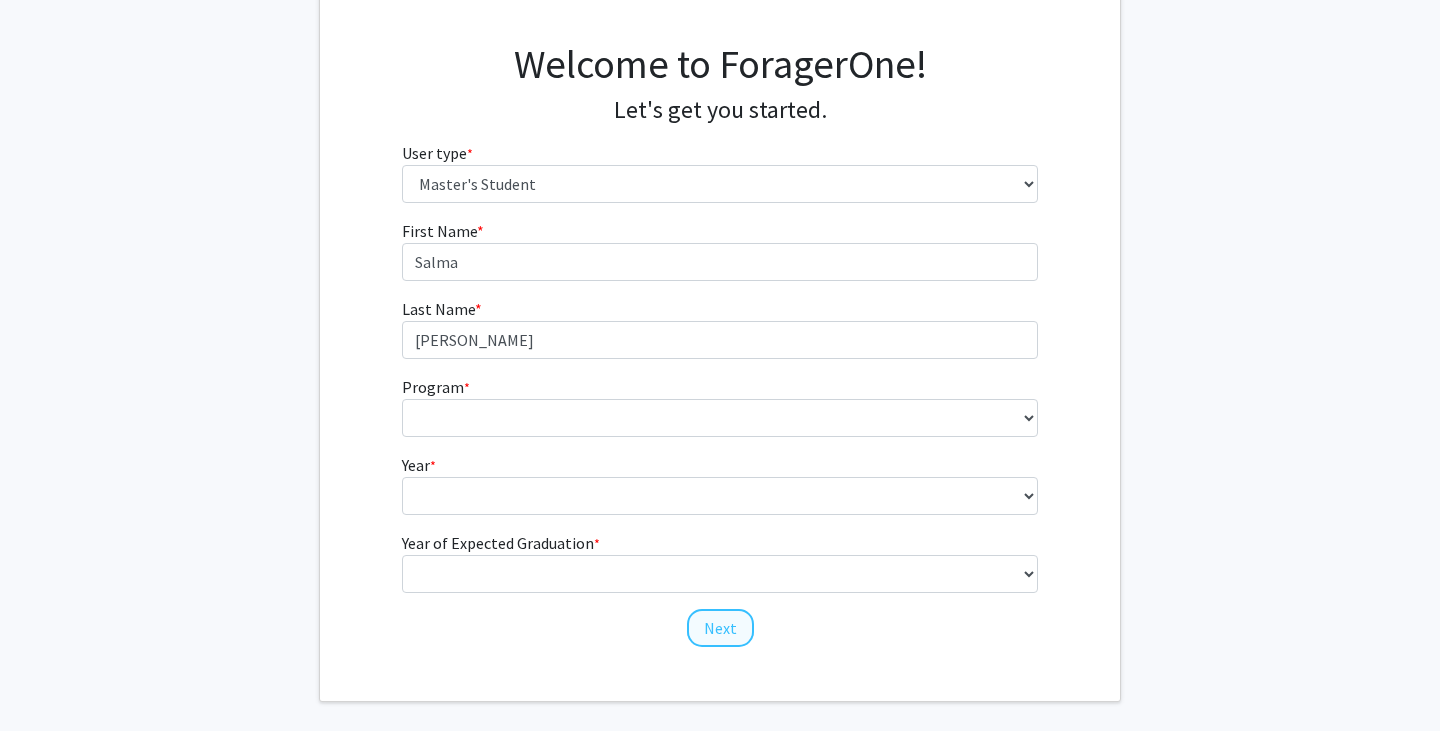 scroll, scrollTop: 0, scrollLeft: 0, axis: both 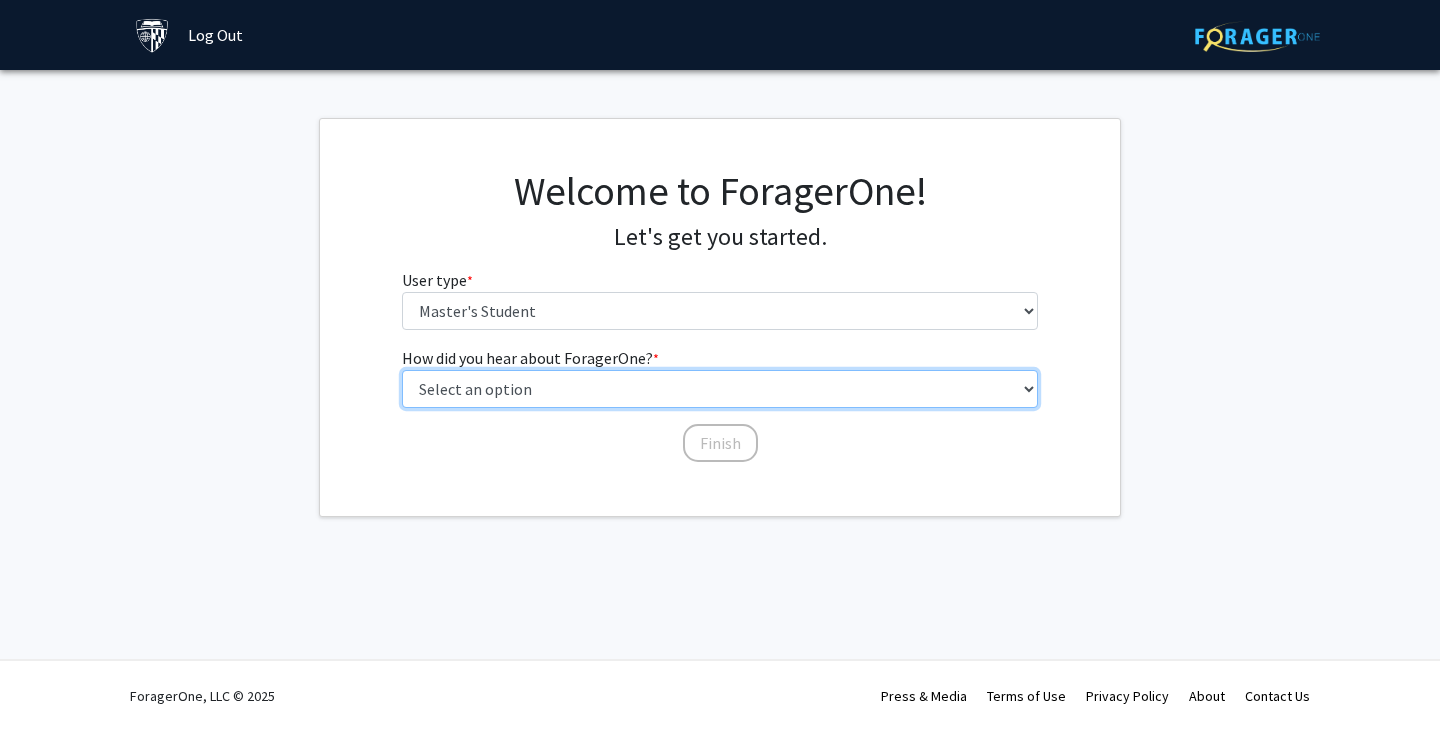 click on "Select an option  Peer/student recommendation   Faculty/staff recommendation   University website   University email or newsletter   Other" at bounding box center [720, 389] 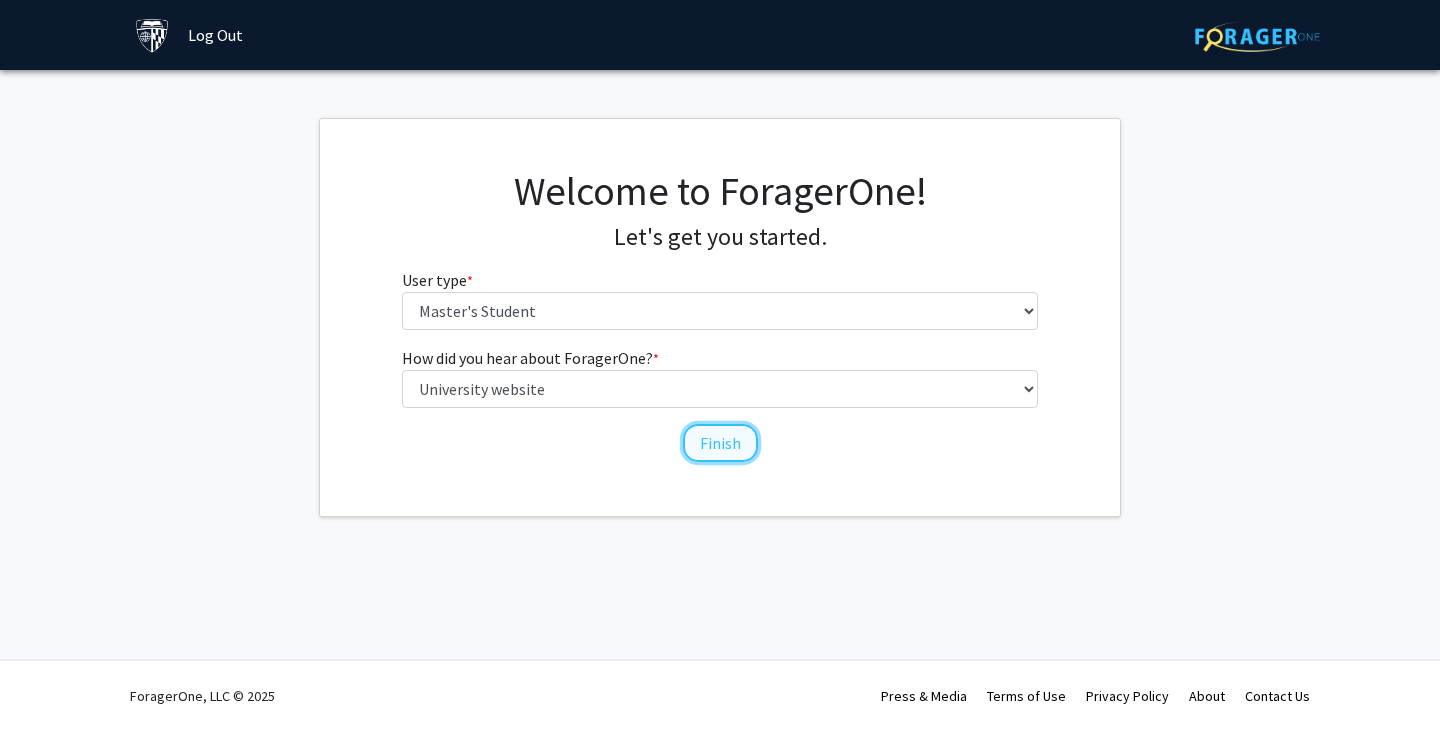 click on "Finish" 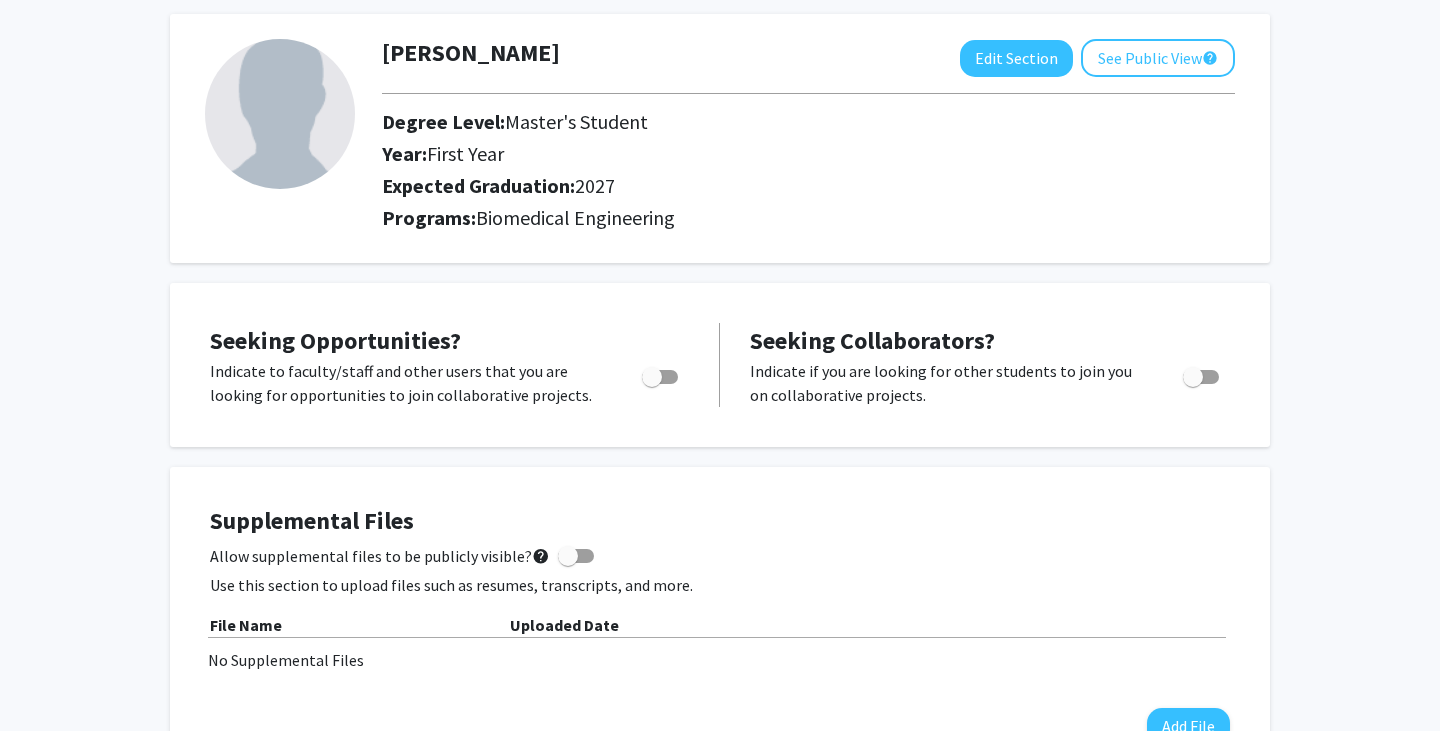 scroll, scrollTop: 0, scrollLeft: 0, axis: both 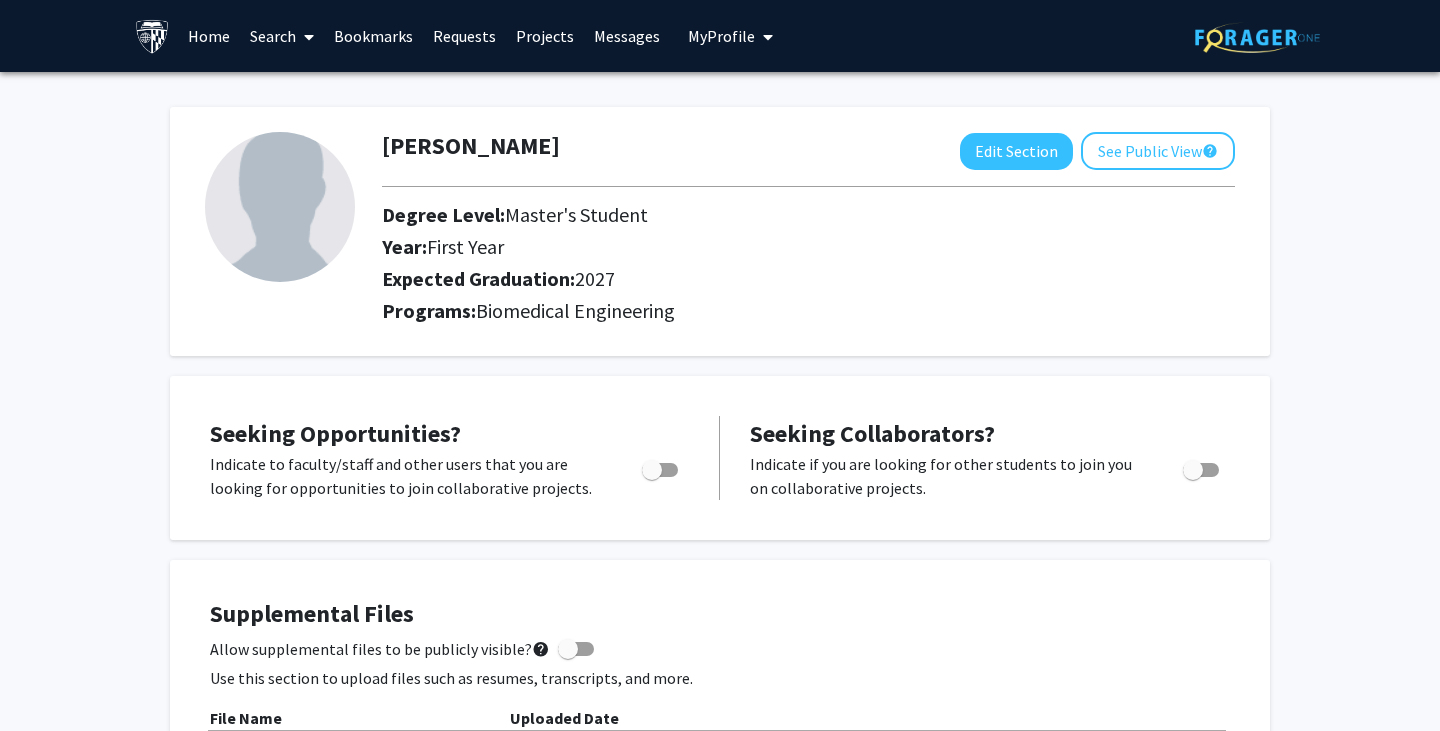click on "Search" at bounding box center [282, 36] 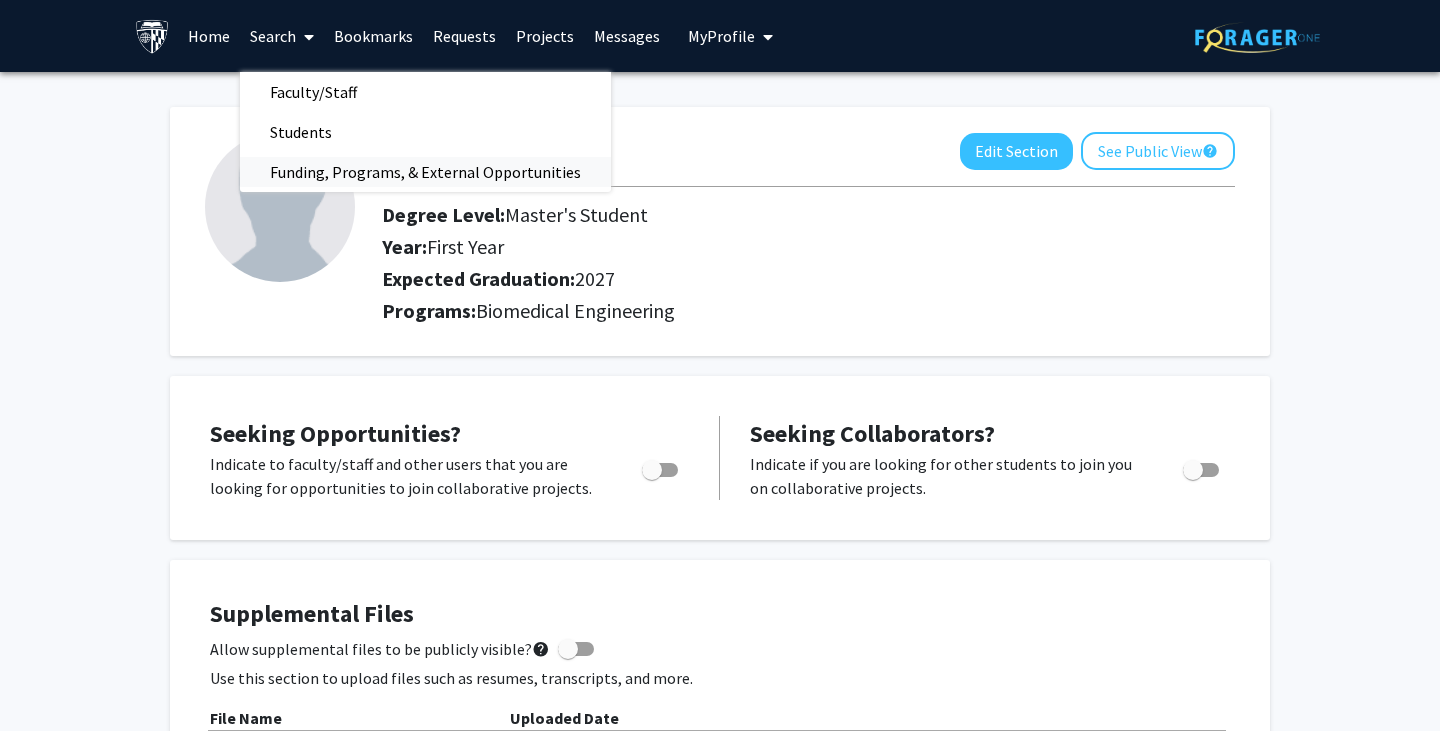 click on "Funding, Programs, & External Opportunities" at bounding box center [425, 172] 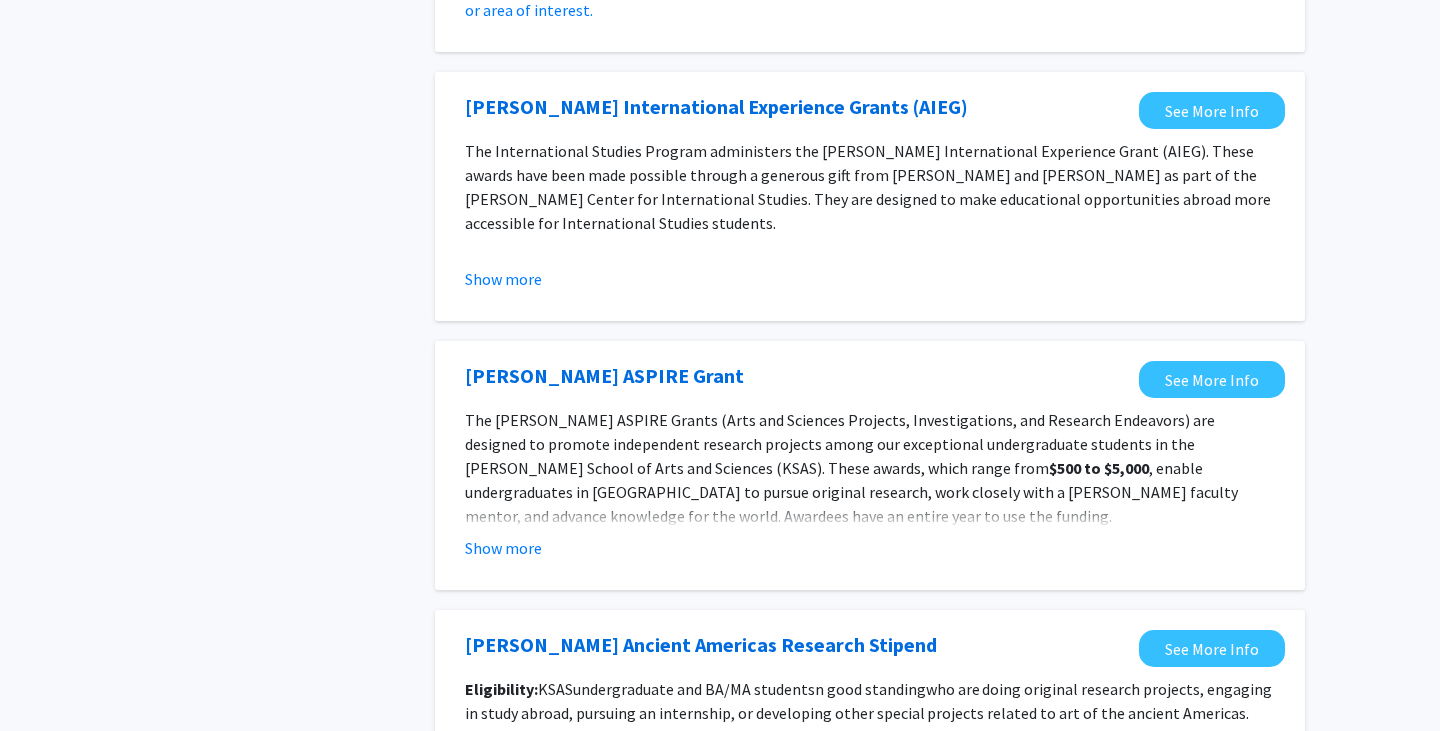 scroll, scrollTop: 2270, scrollLeft: 0, axis: vertical 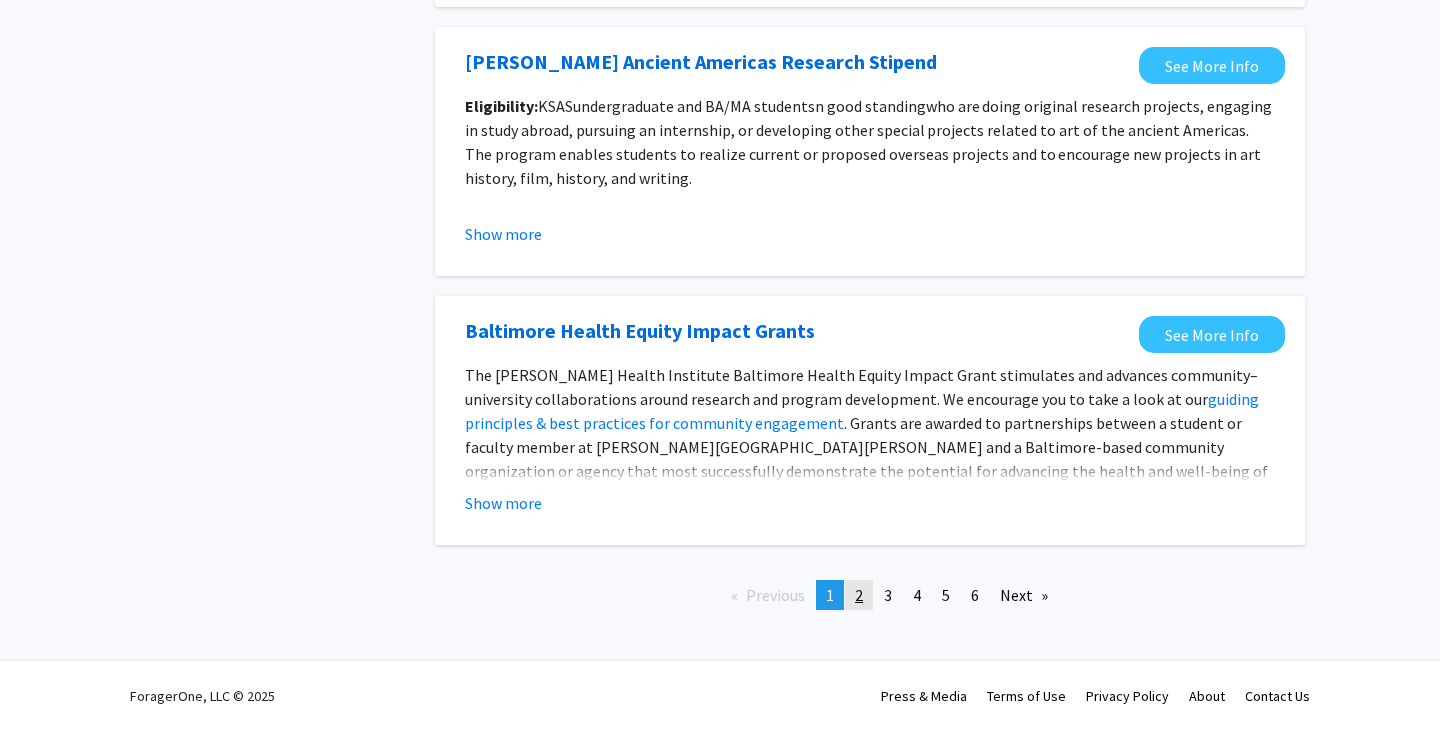 click on "page  2" 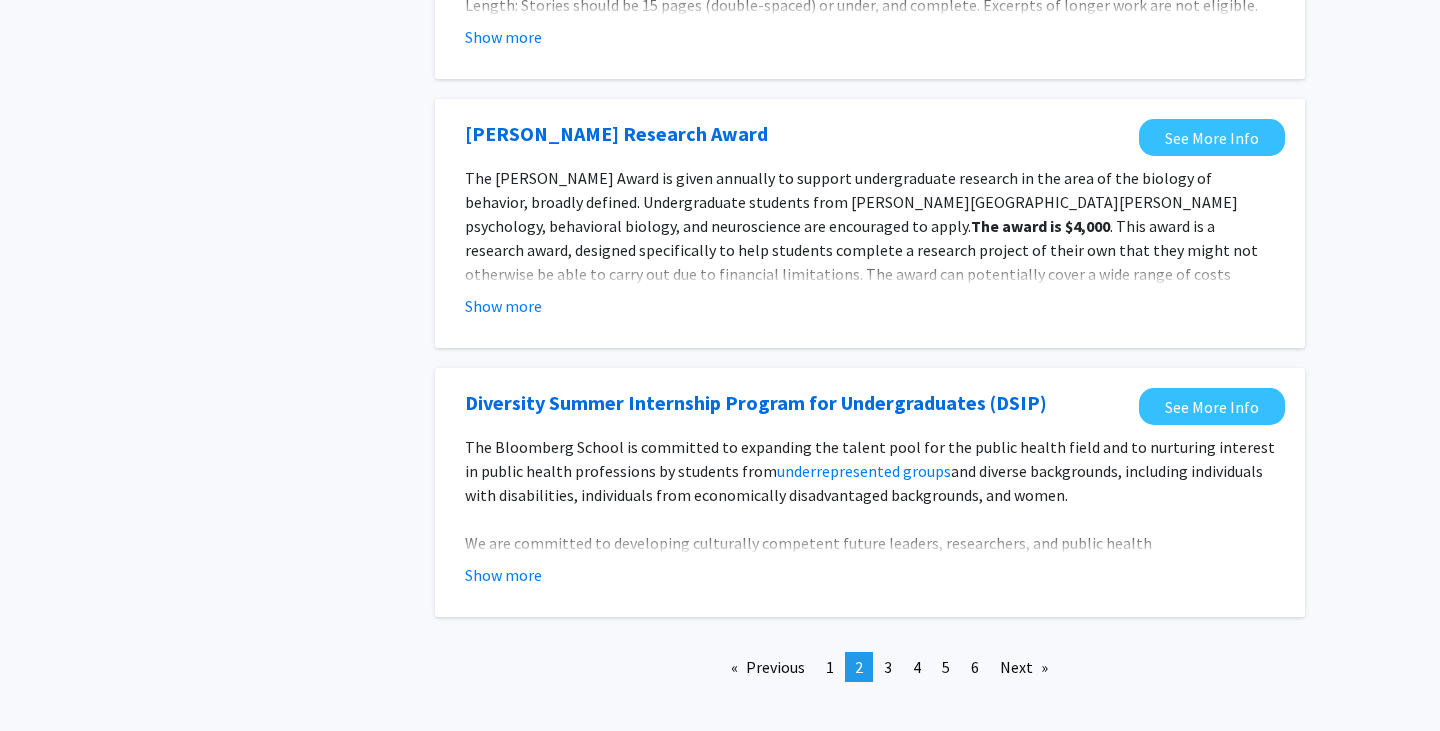 scroll, scrollTop: 2296, scrollLeft: 0, axis: vertical 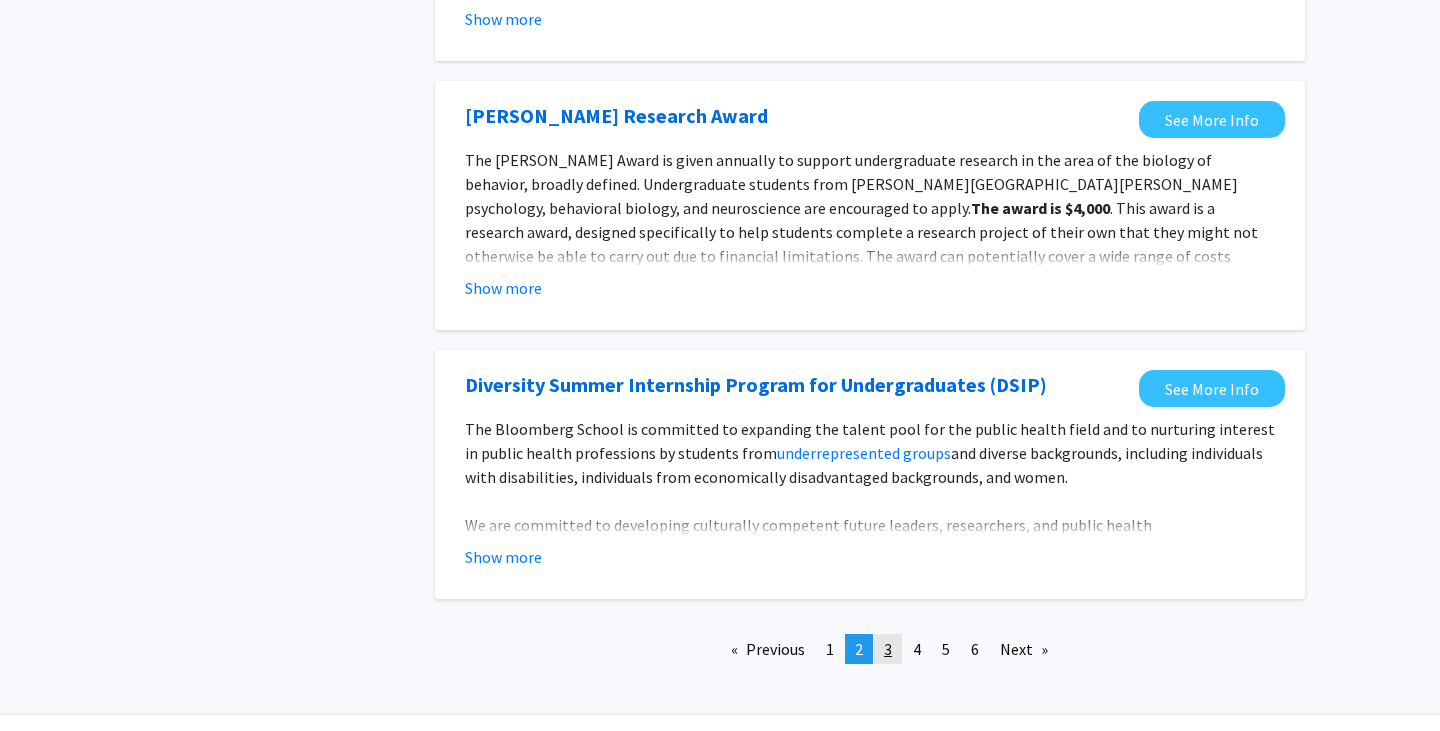 click on "page  3" 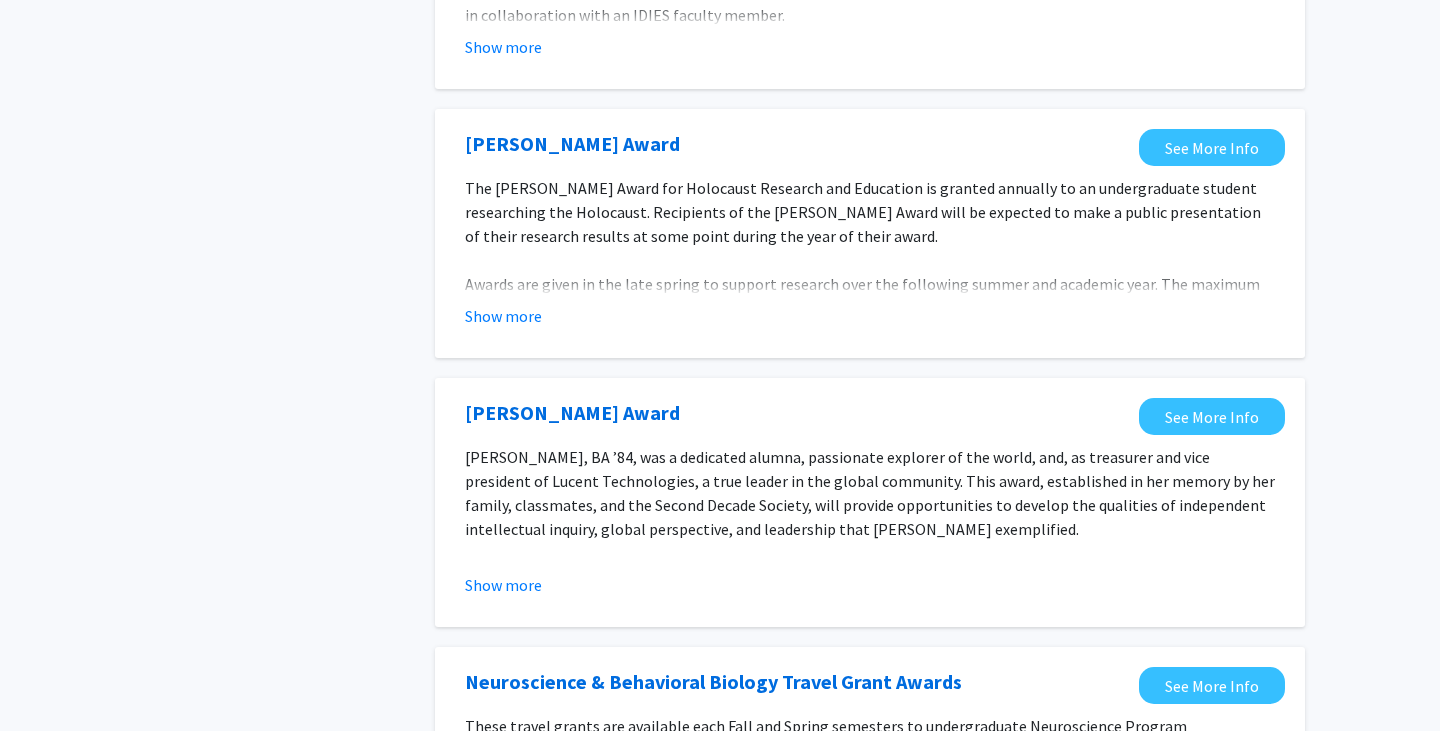 scroll, scrollTop: 2295, scrollLeft: 0, axis: vertical 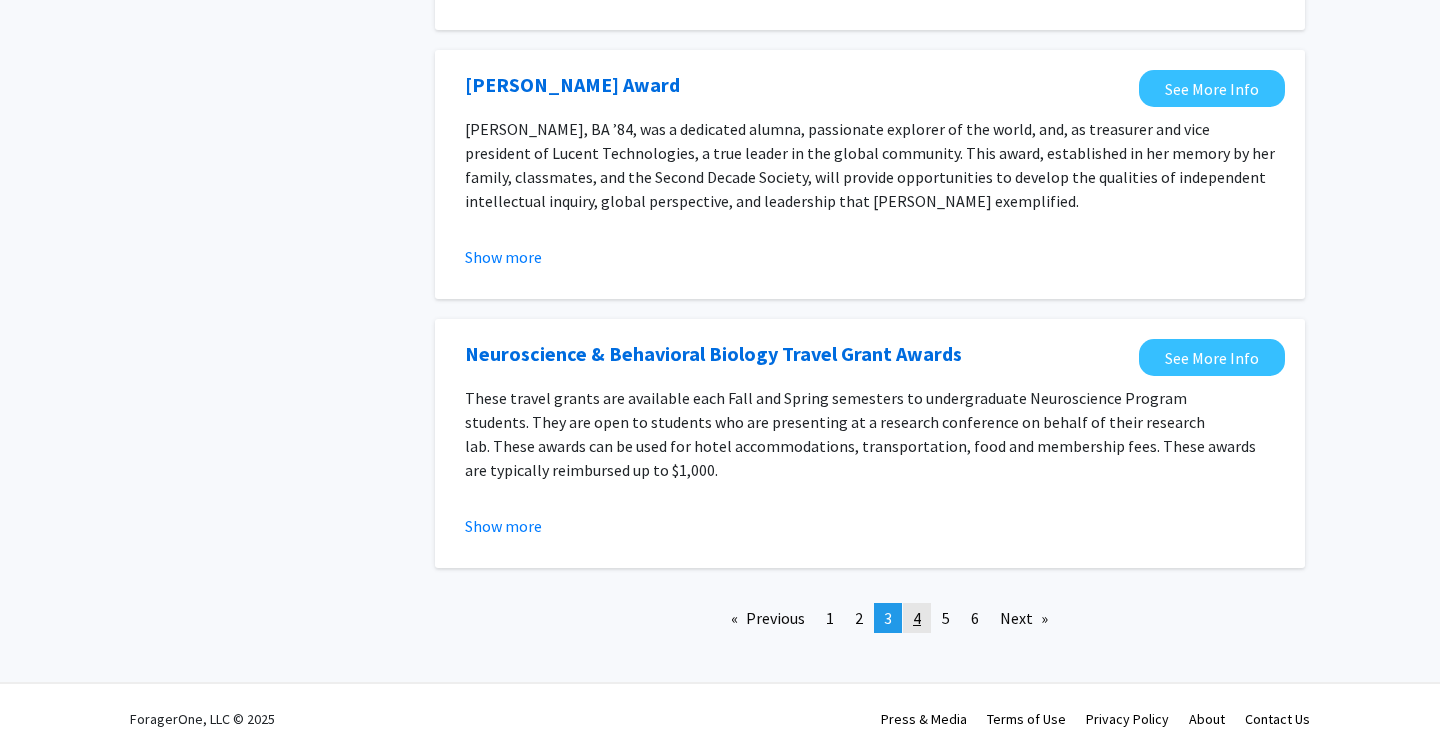 click on "4" 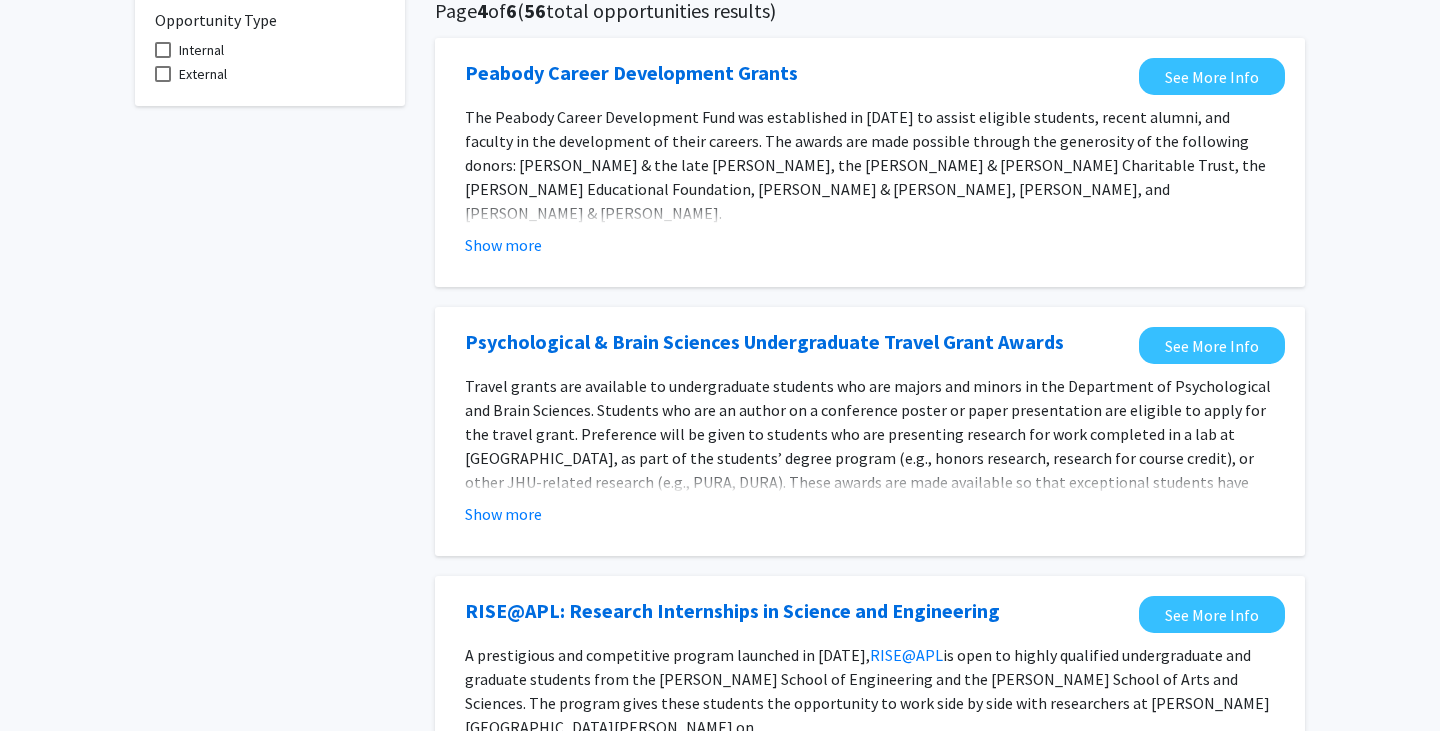 scroll, scrollTop: 484, scrollLeft: 0, axis: vertical 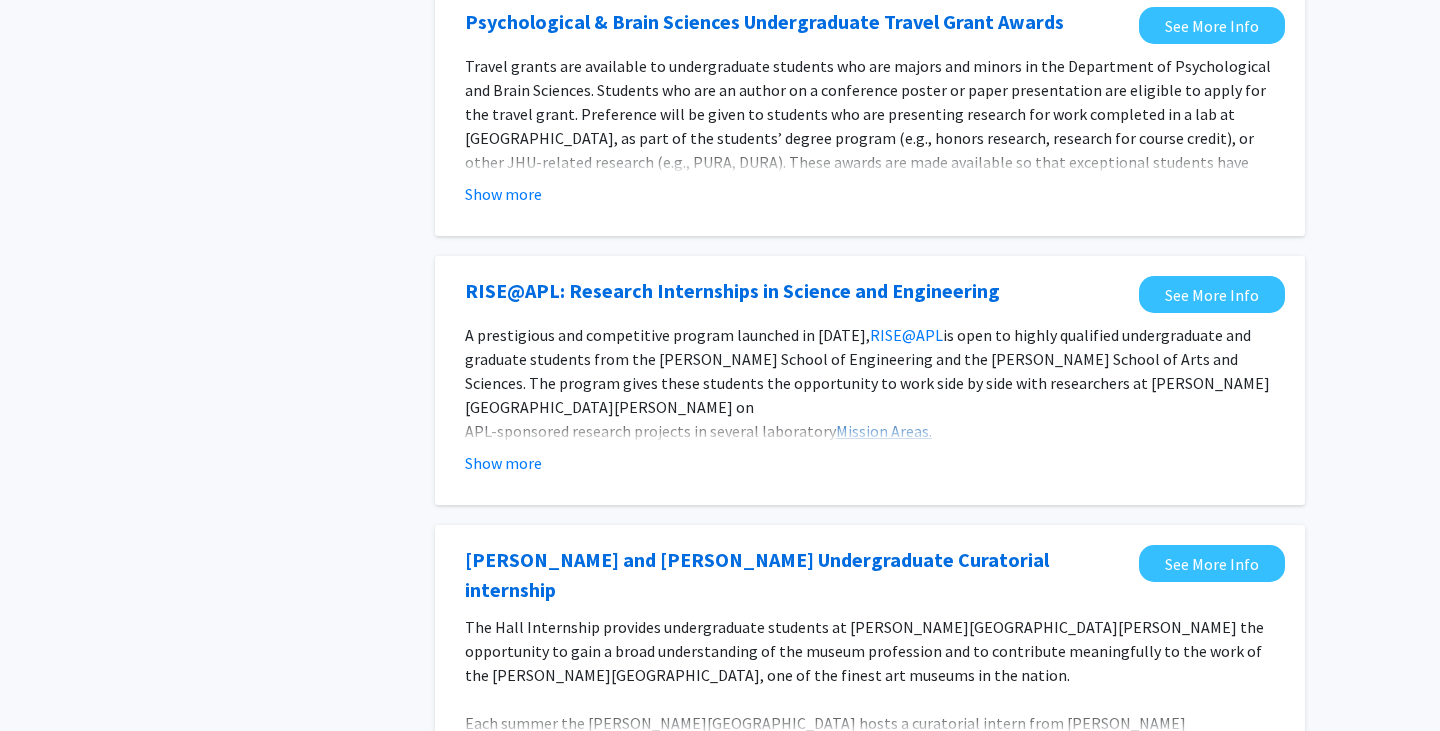 click on "Mission Areas." 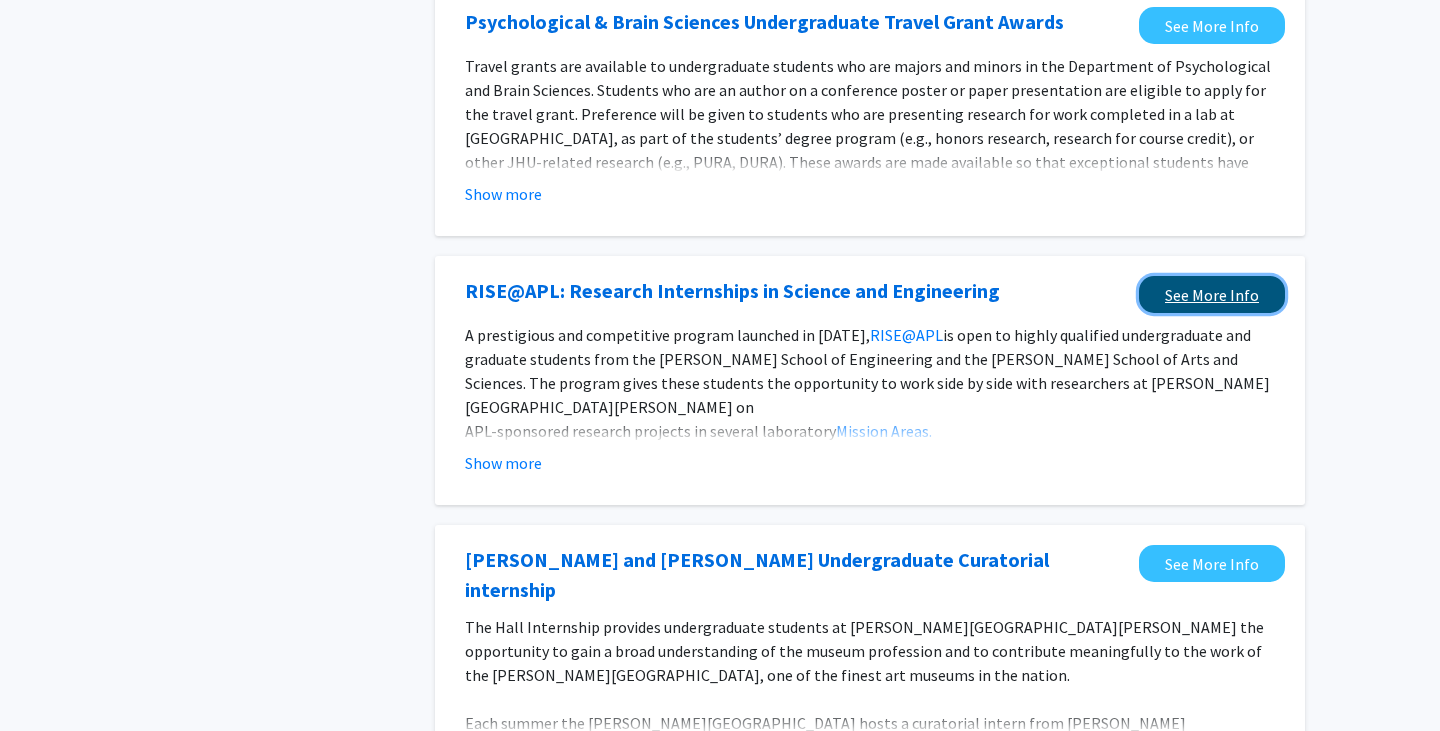 click on "See More Info" 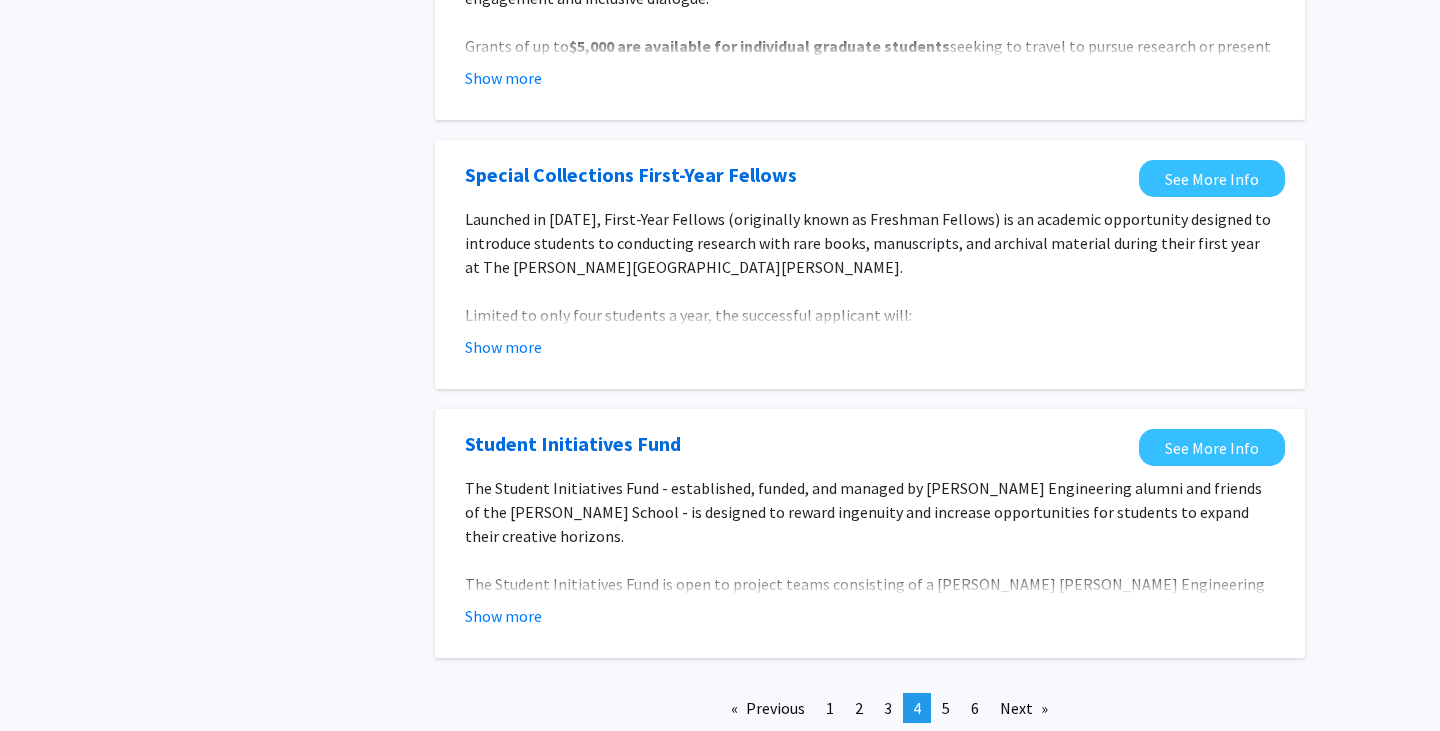 scroll, scrollTop: 2229, scrollLeft: 0, axis: vertical 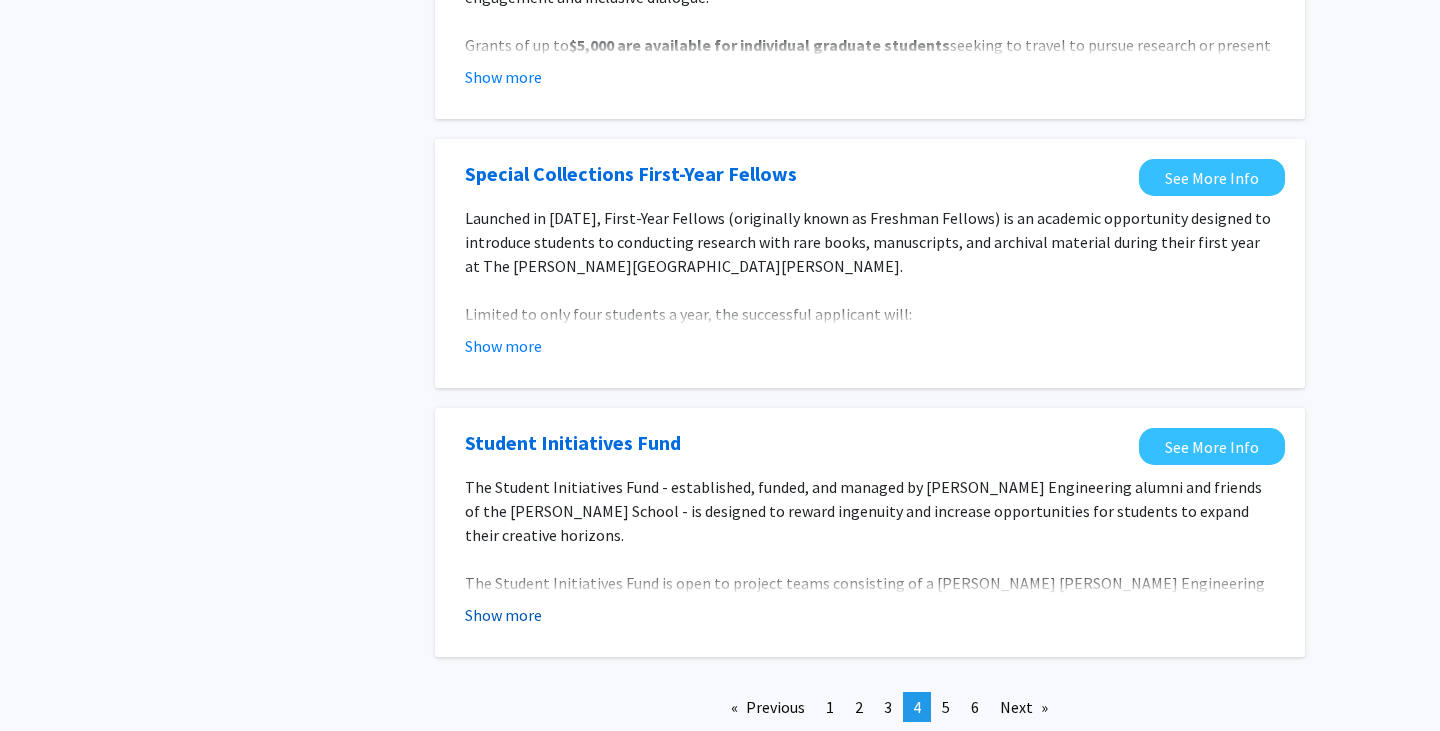 click on "Show more" 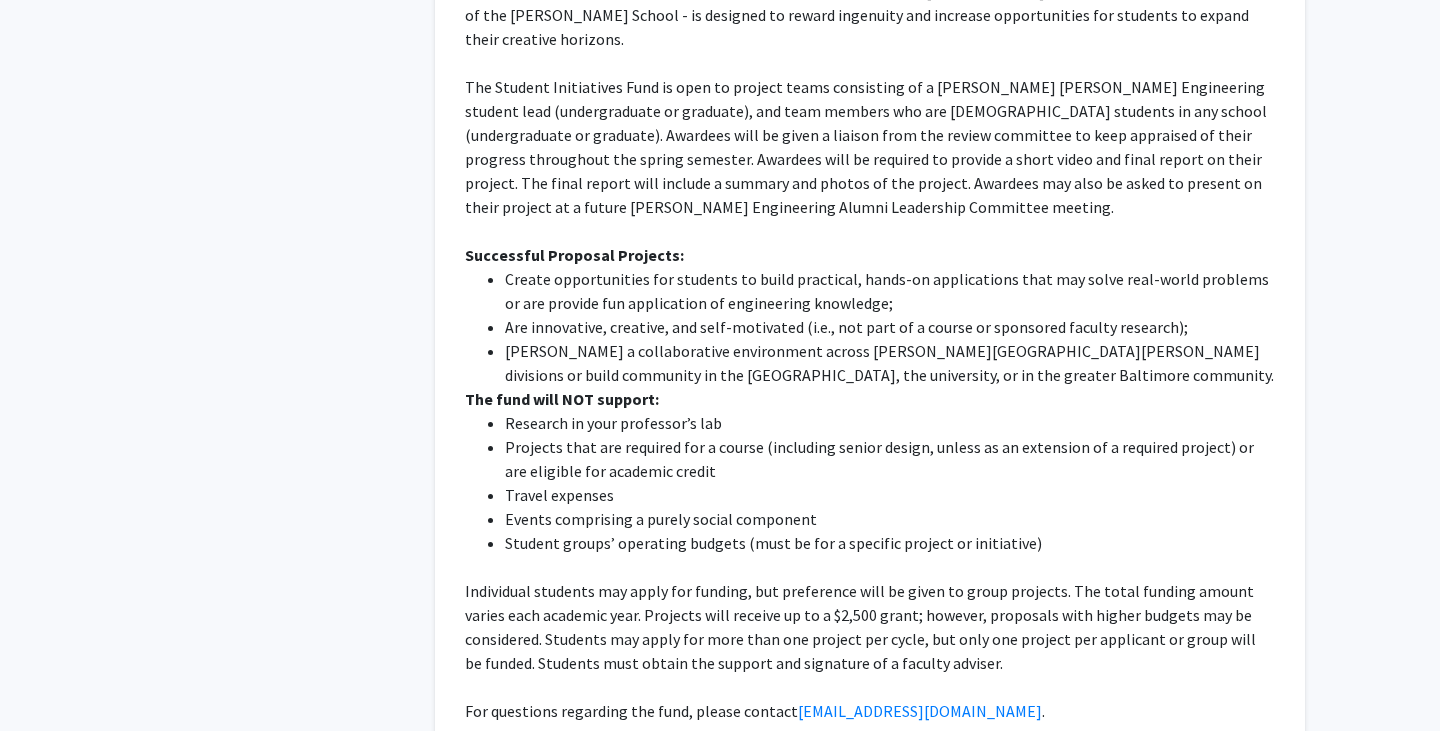 scroll, scrollTop: 2734, scrollLeft: 0, axis: vertical 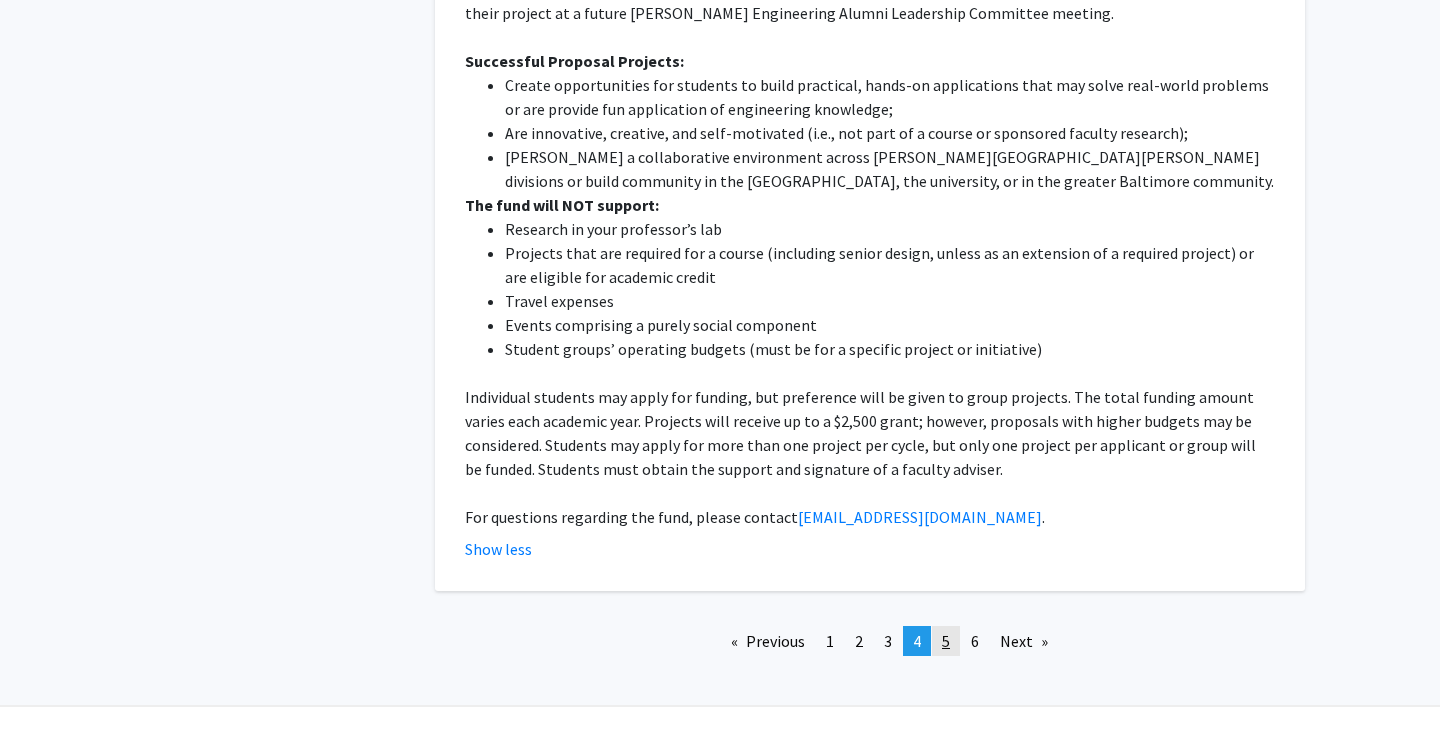 click on "page  5" 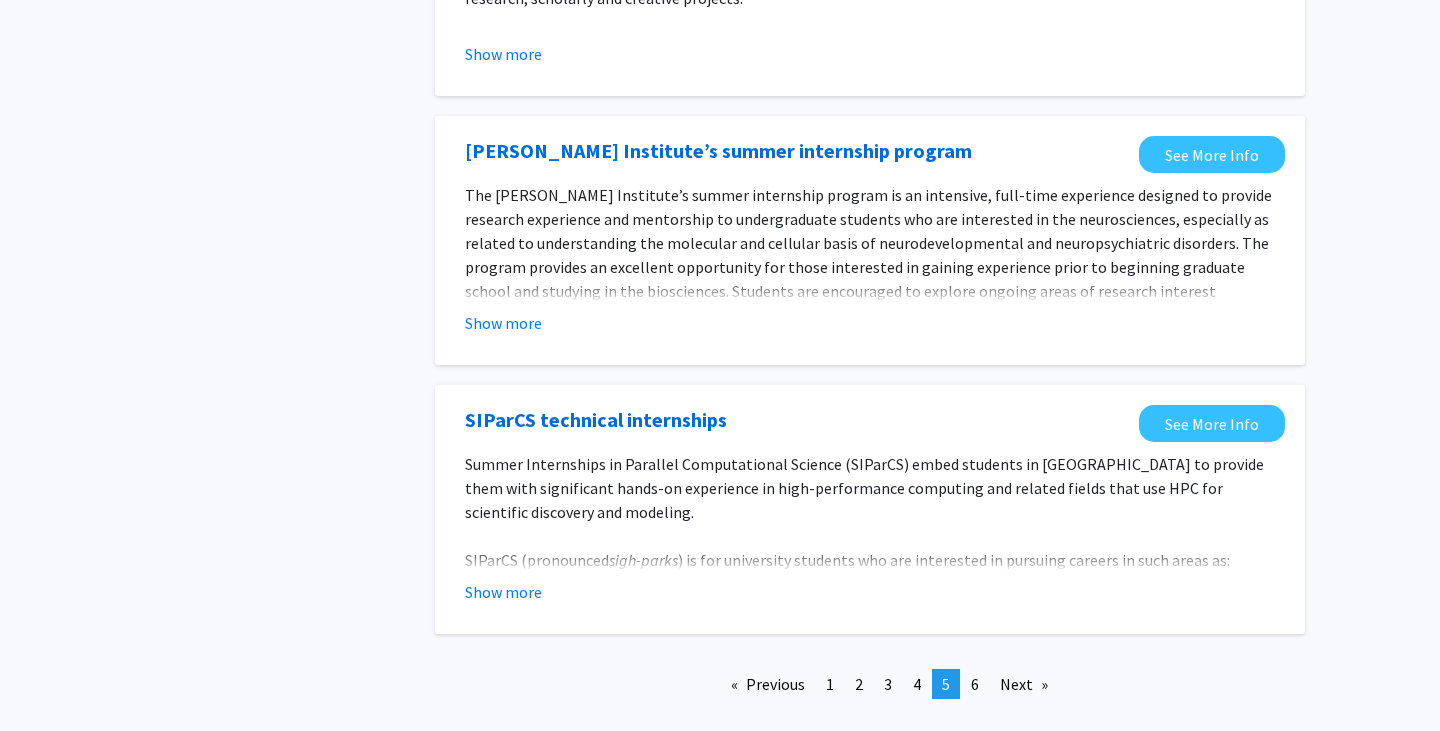 scroll, scrollTop: 2270, scrollLeft: 0, axis: vertical 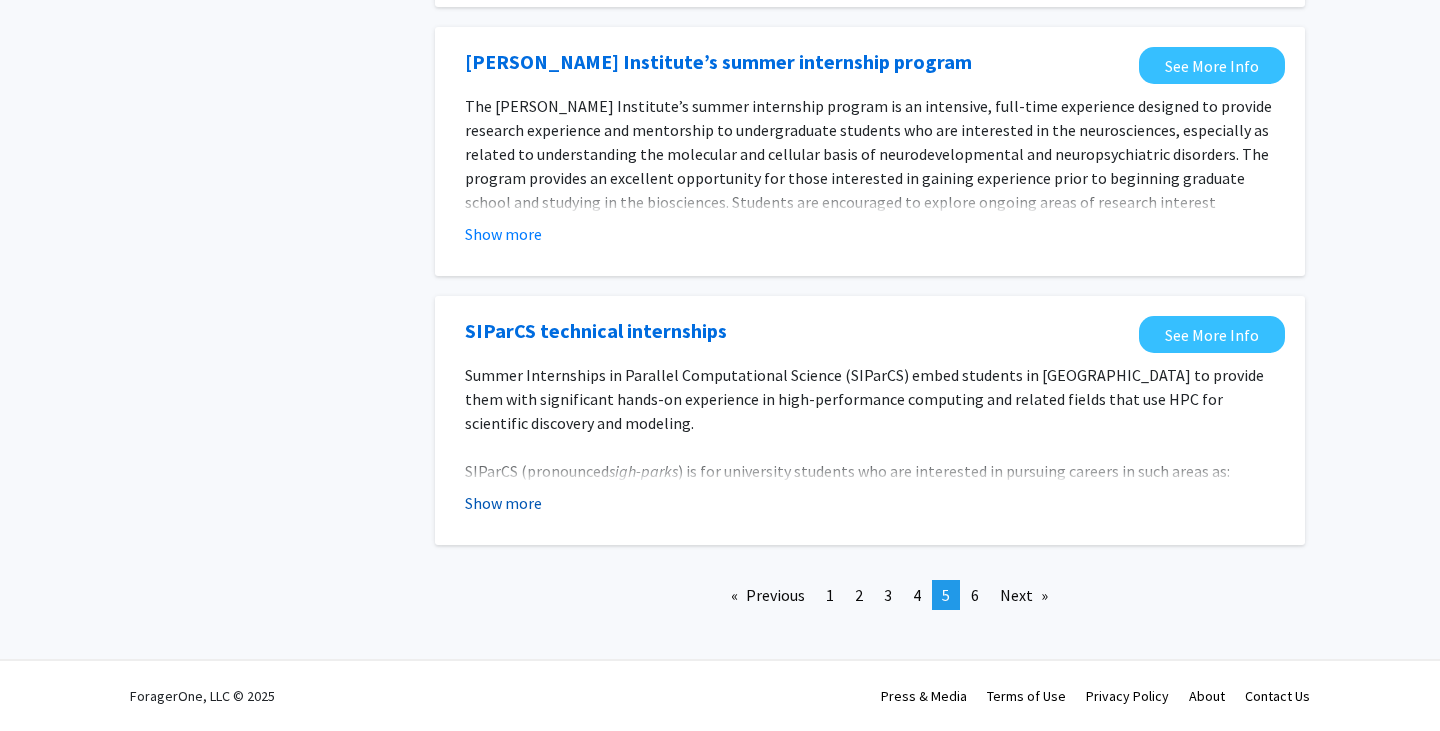 click on "Show more" 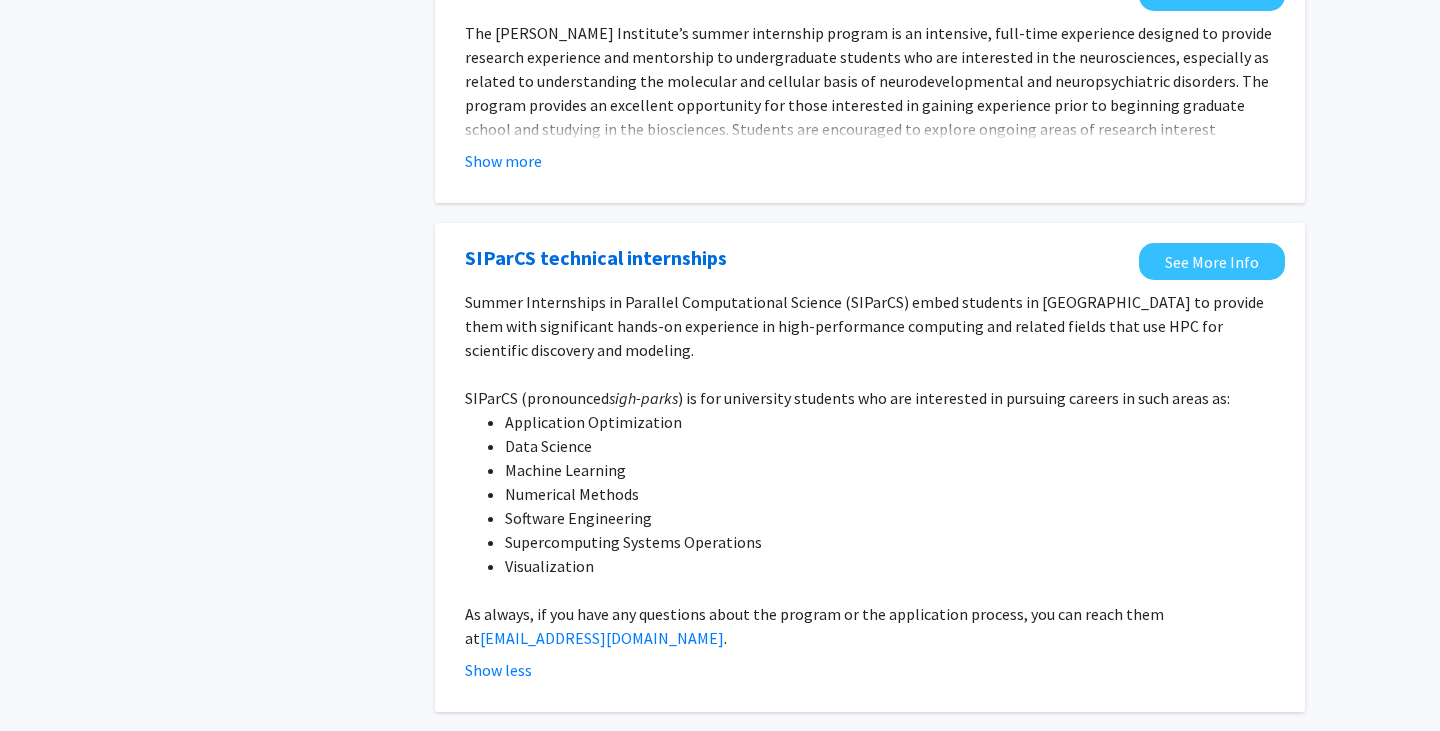 scroll, scrollTop: 2351, scrollLeft: 0, axis: vertical 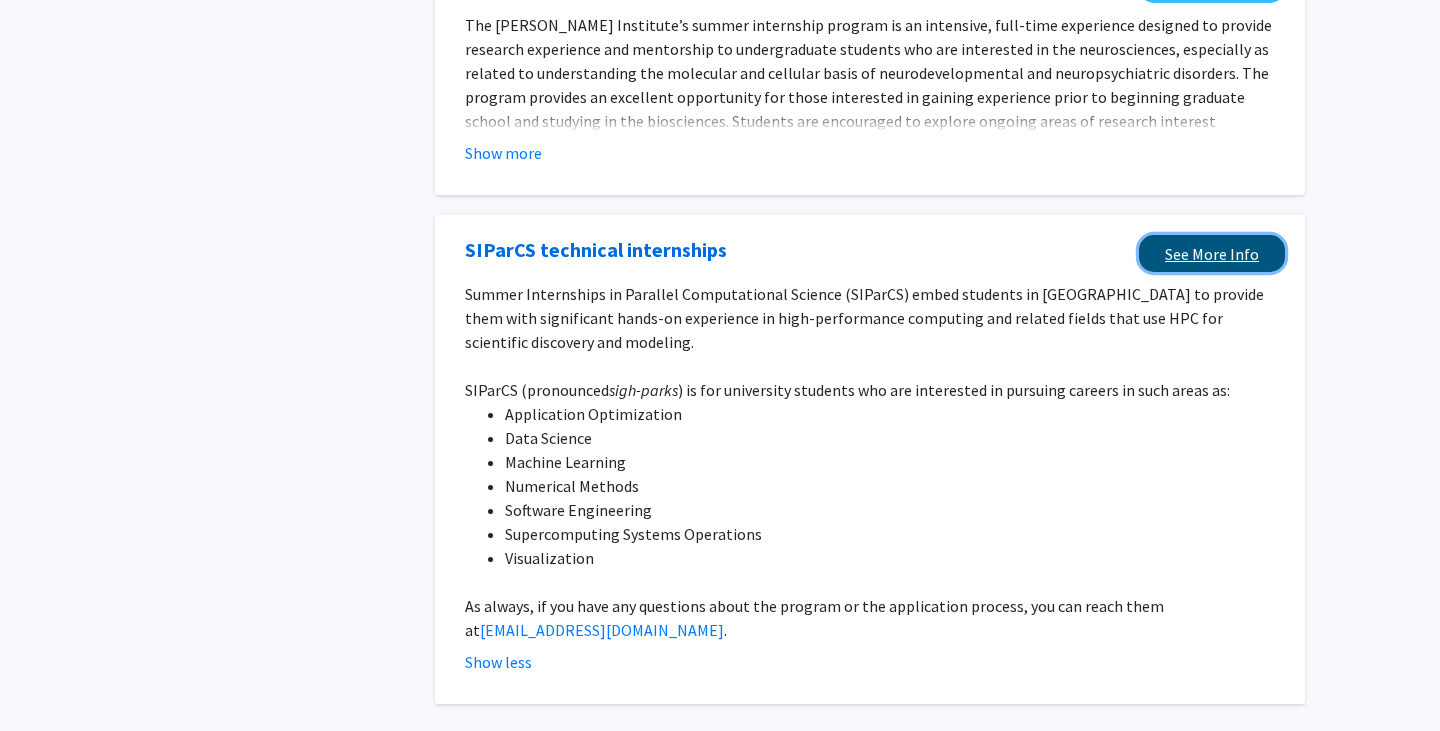 click on "See More Info" 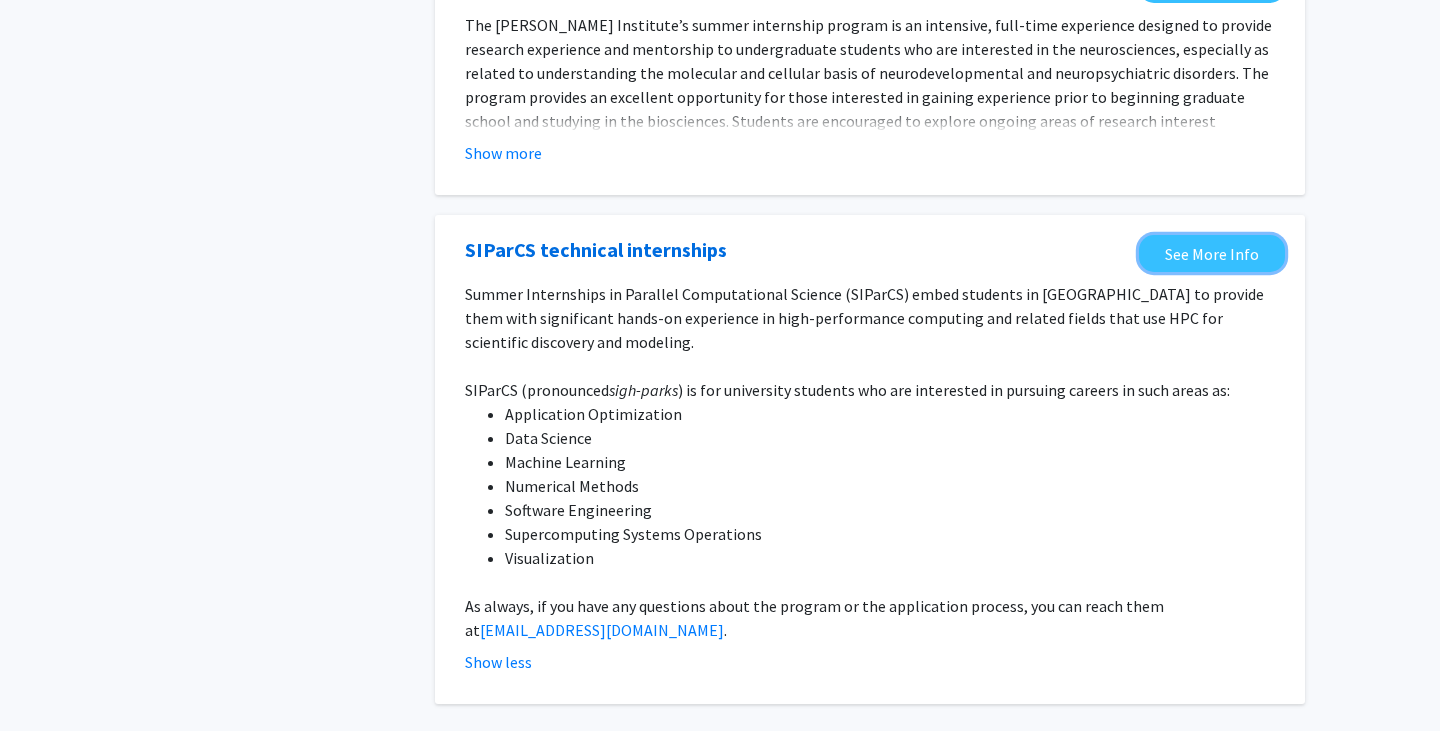 scroll, scrollTop: 2510, scrollLeft: 0, axis: vertical 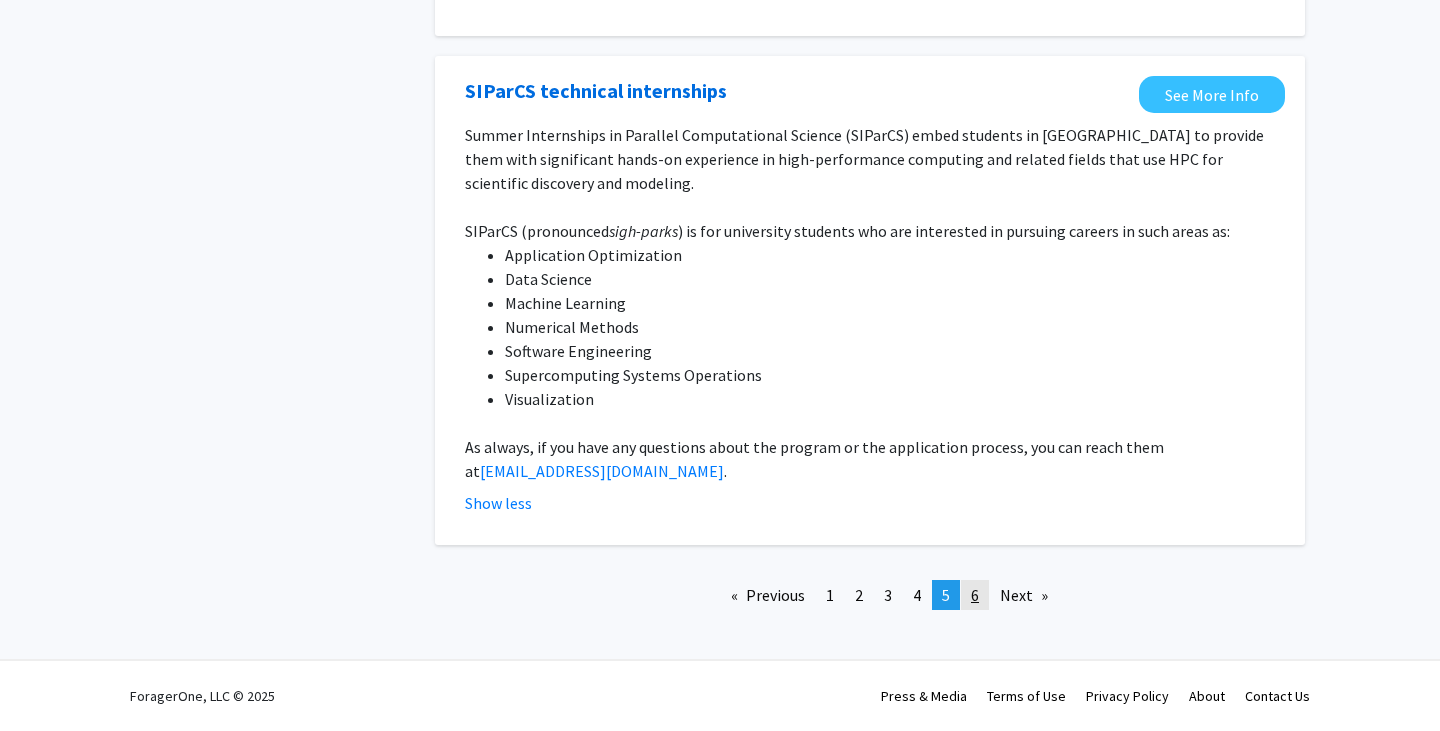 click on "6" 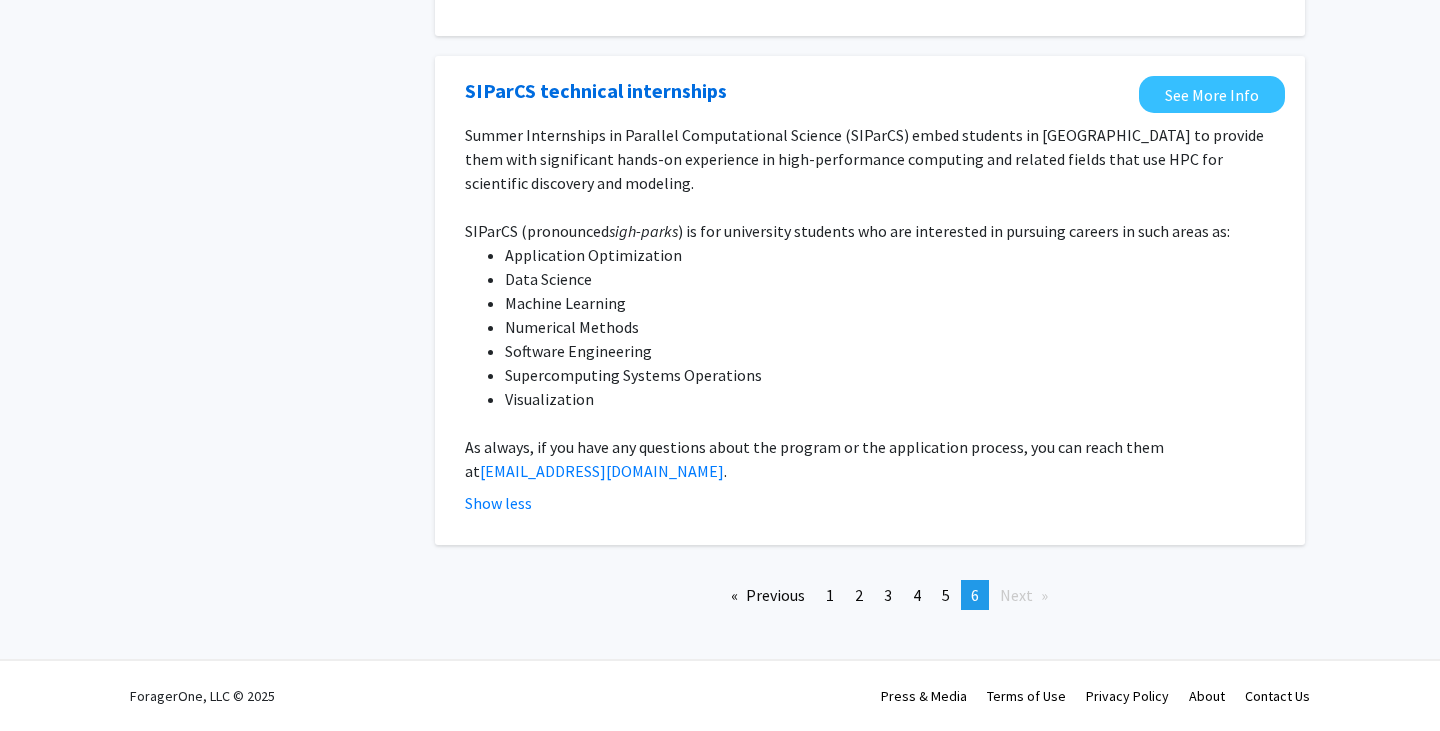 scroll, scrollTop: 0, scrollLeft: 0, axis: both 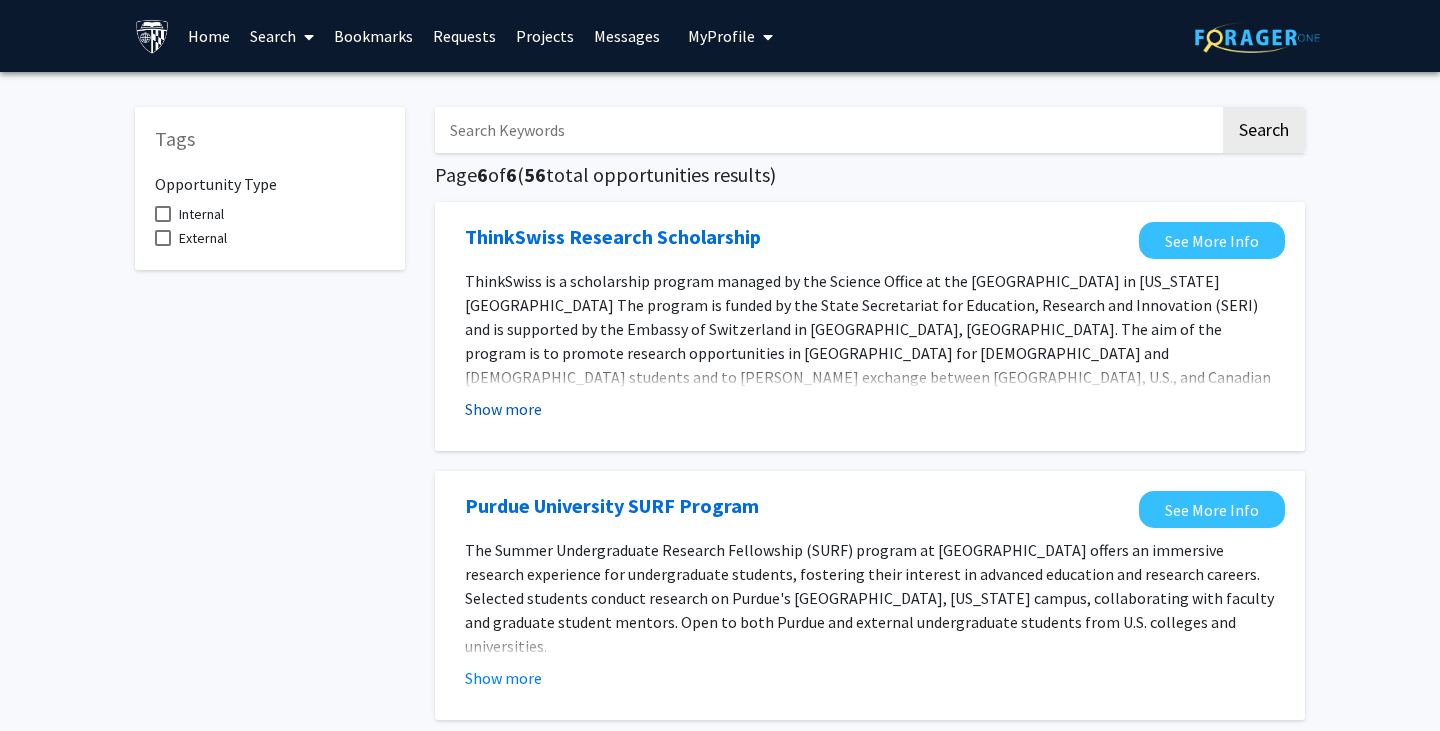 click on "Show more" 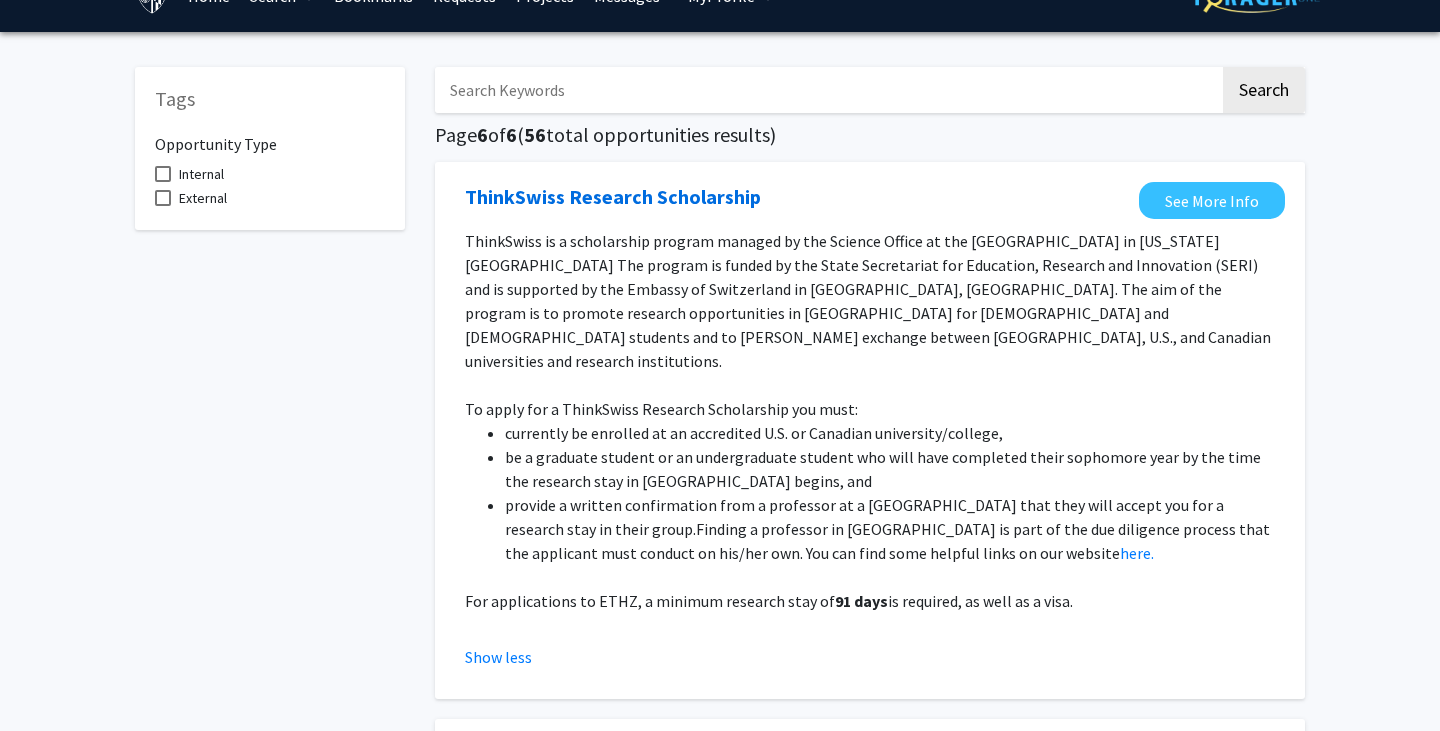 scroll, scrollTop: 43, scrollLeft: 0, axis: vertical 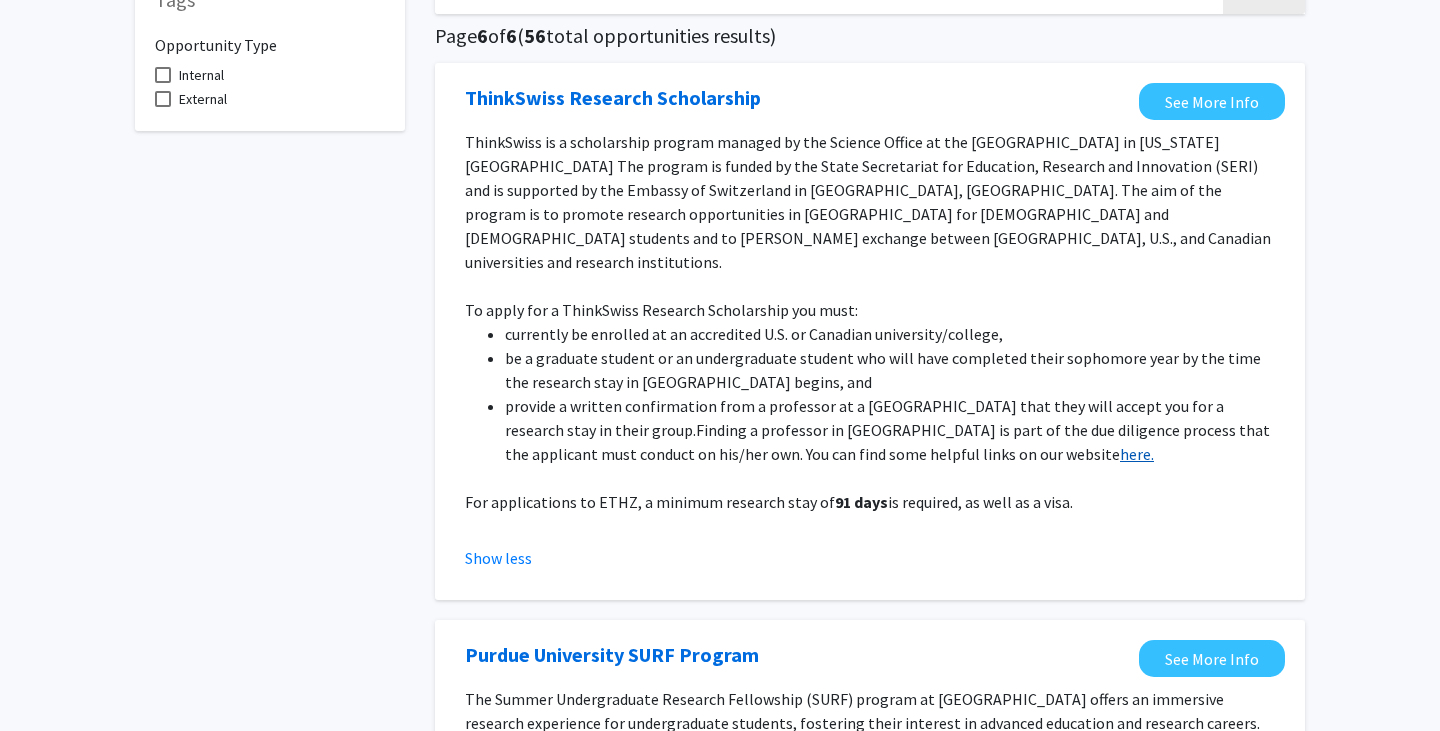 click on "here." 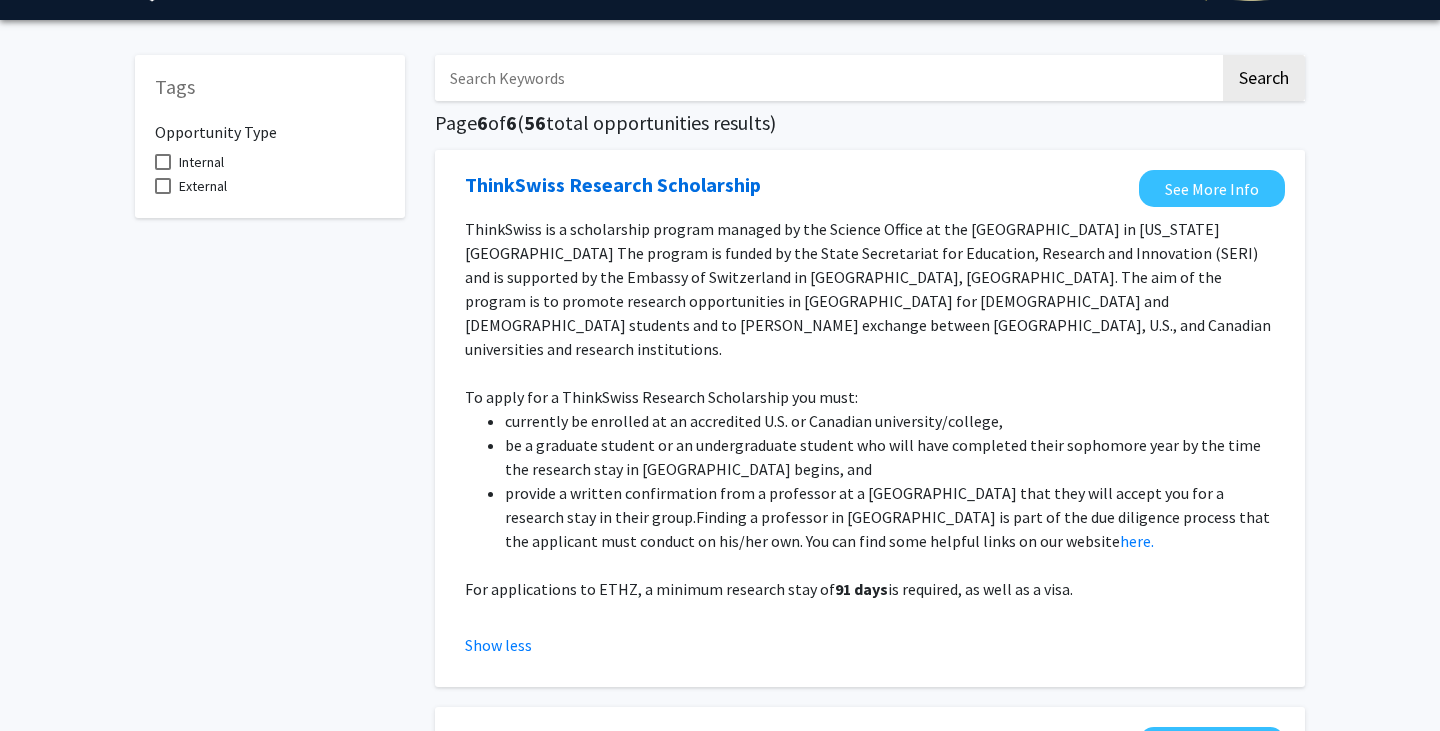 scroll, scrollTop: 0, scrollLeft: 0, axis: both 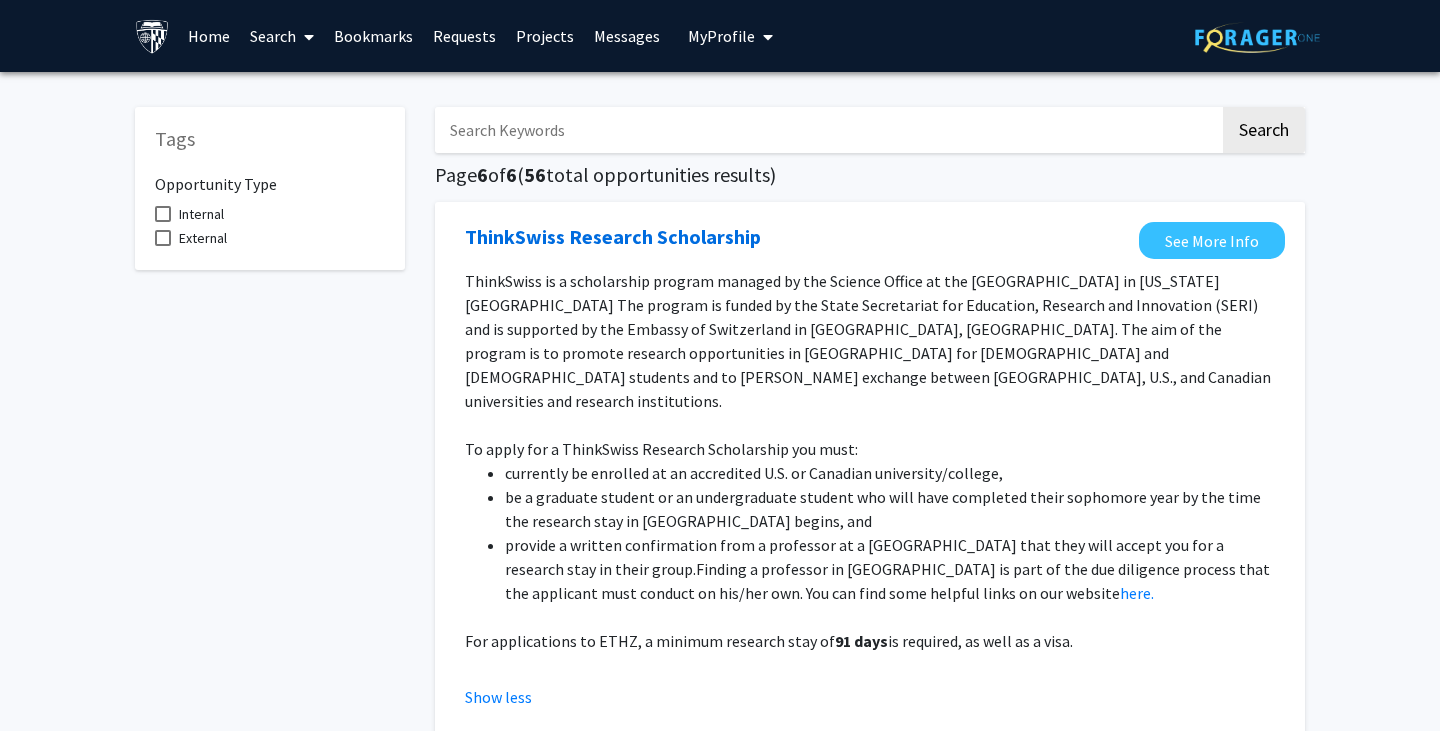 click on "Projects" at bounding box center (545, 36) 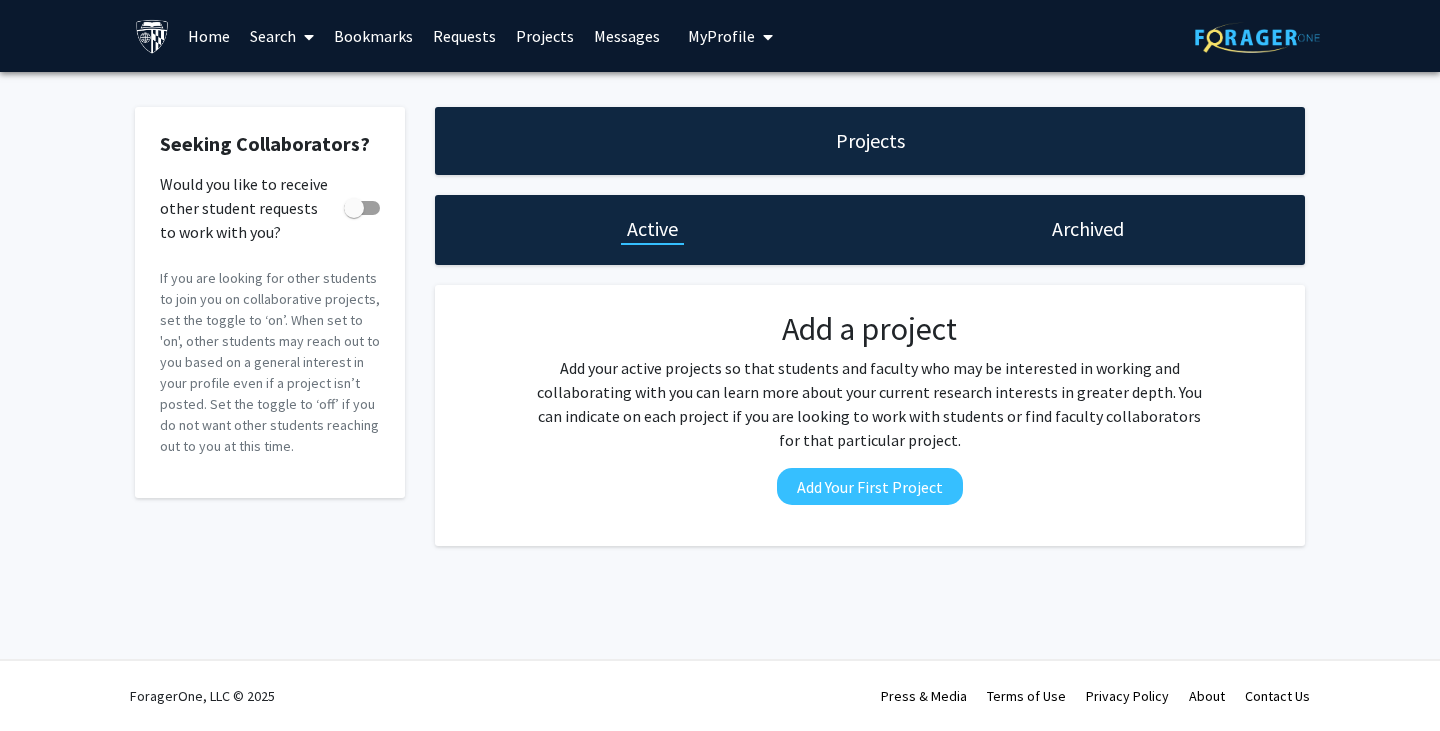 click on "Archived" 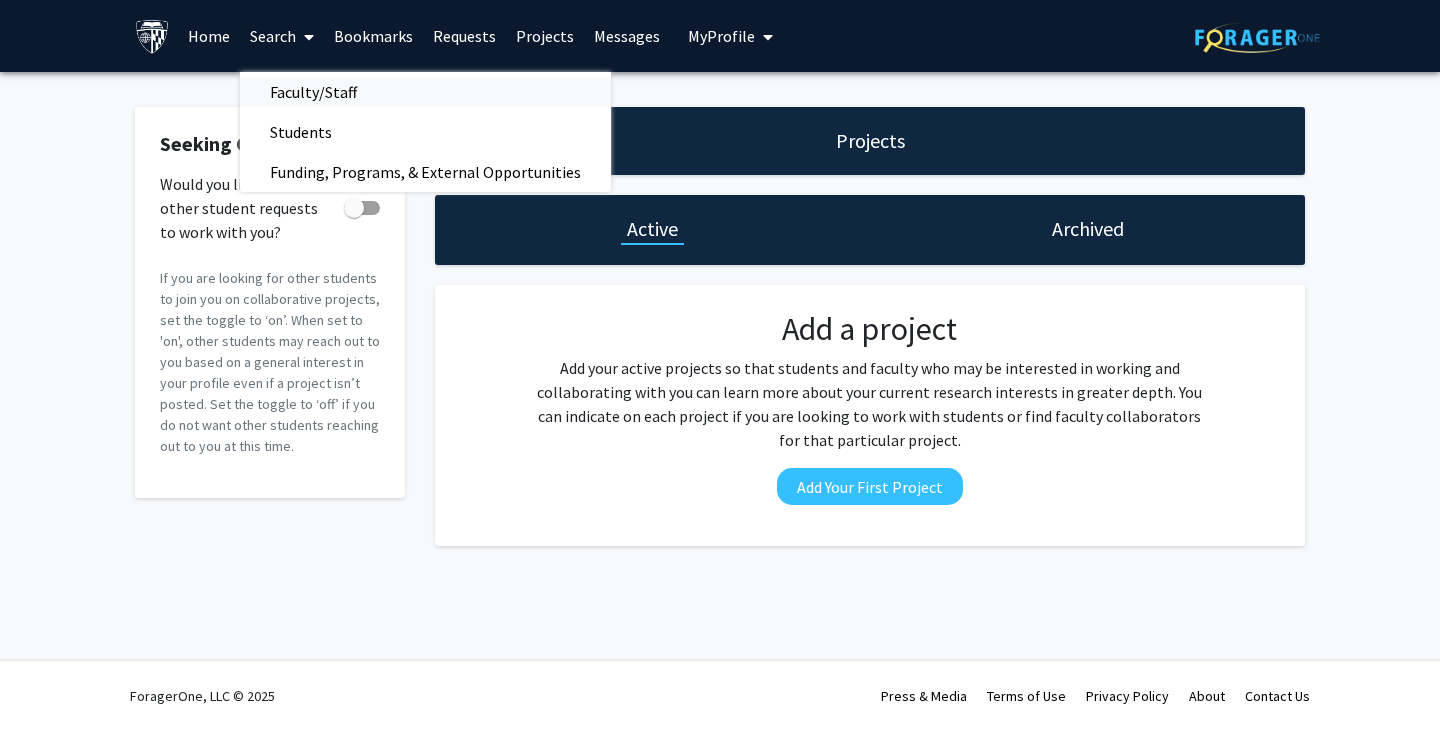 click on "Faculty/Staff" at bounding box center (313, 92) 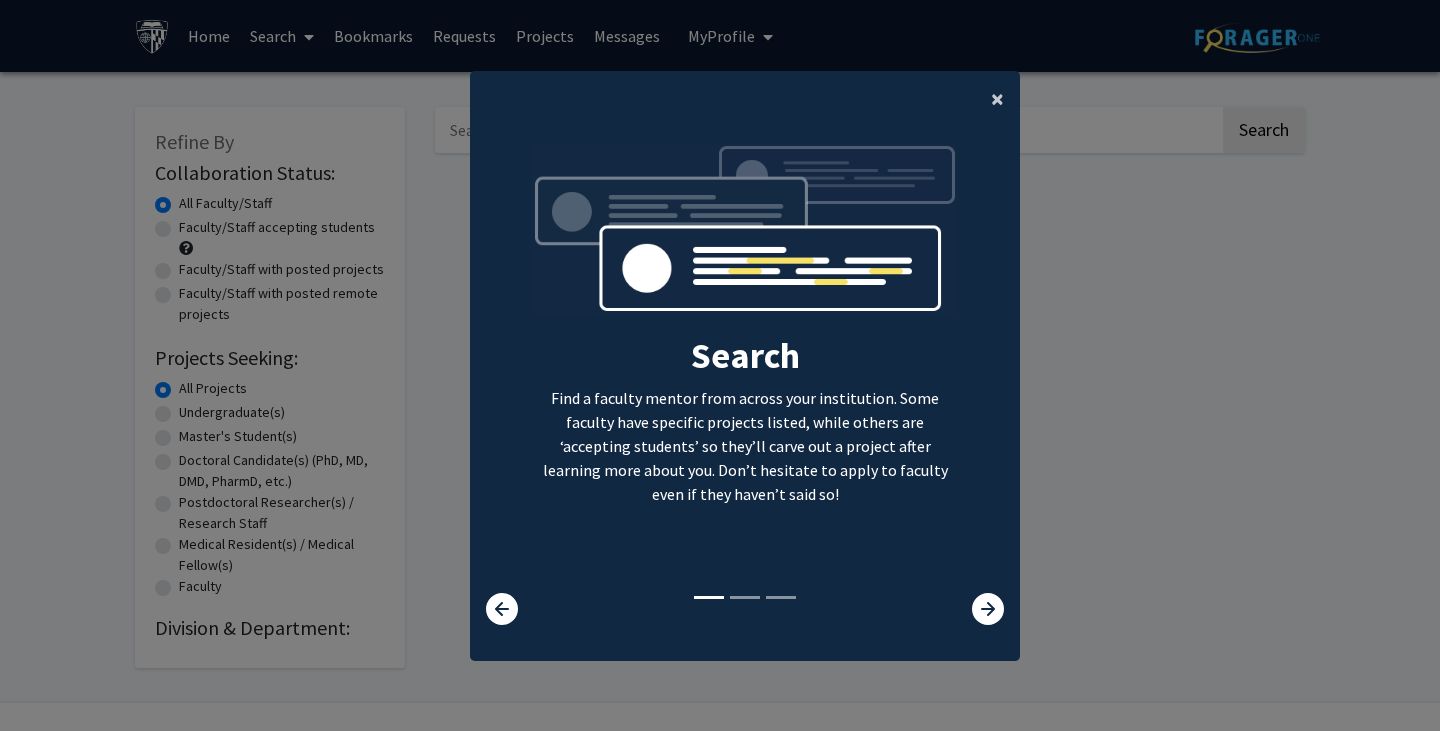 click on "×" 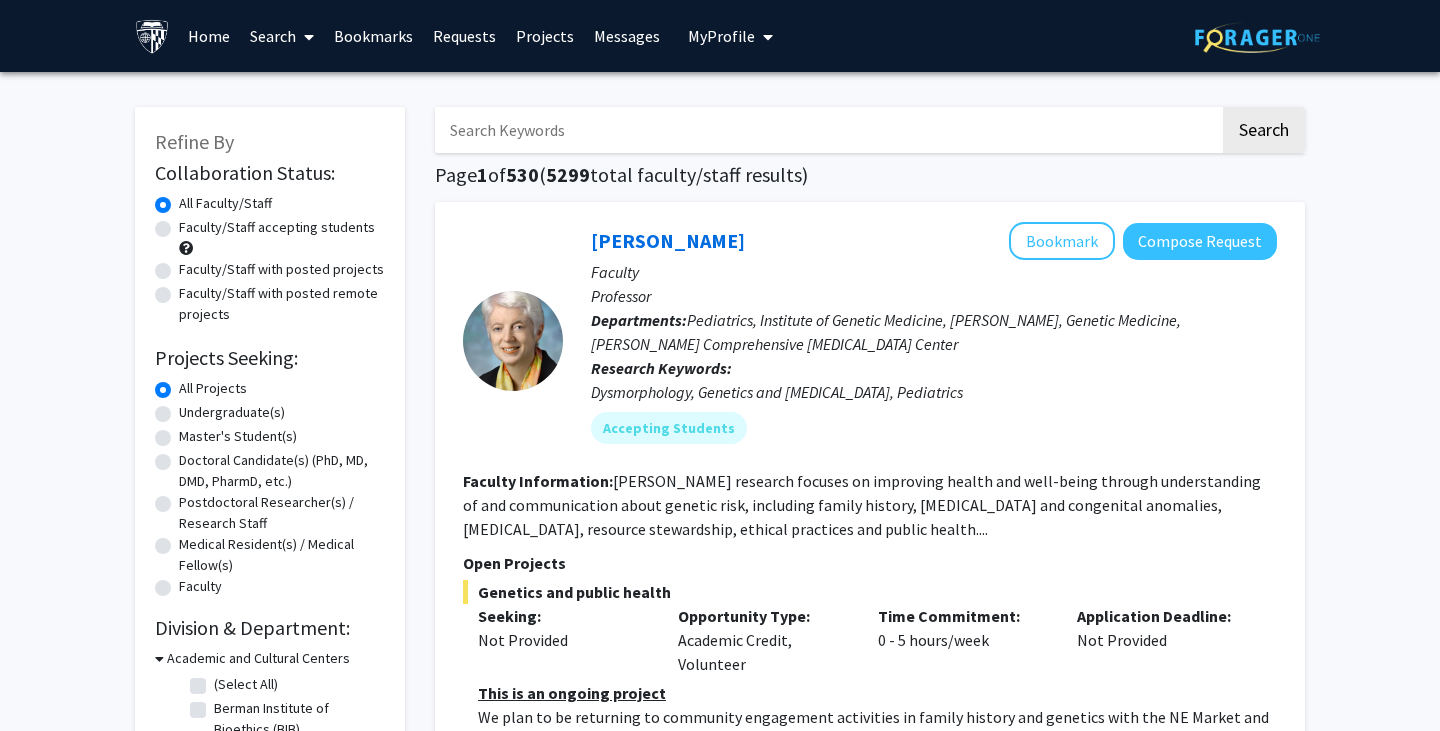 click on "Faculty/Staff accepting students" 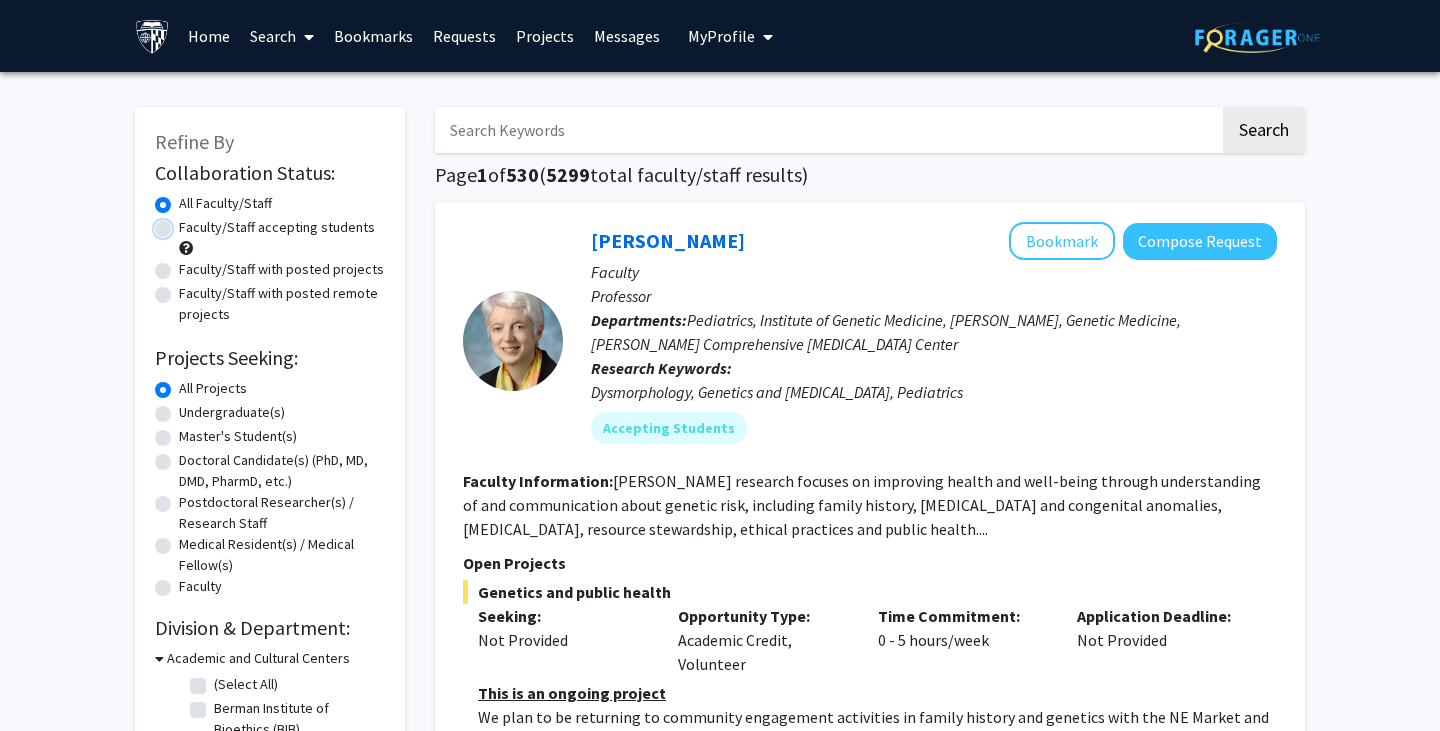 click on "Faculty/Staff accepting students" at bounding box center (185, 223) 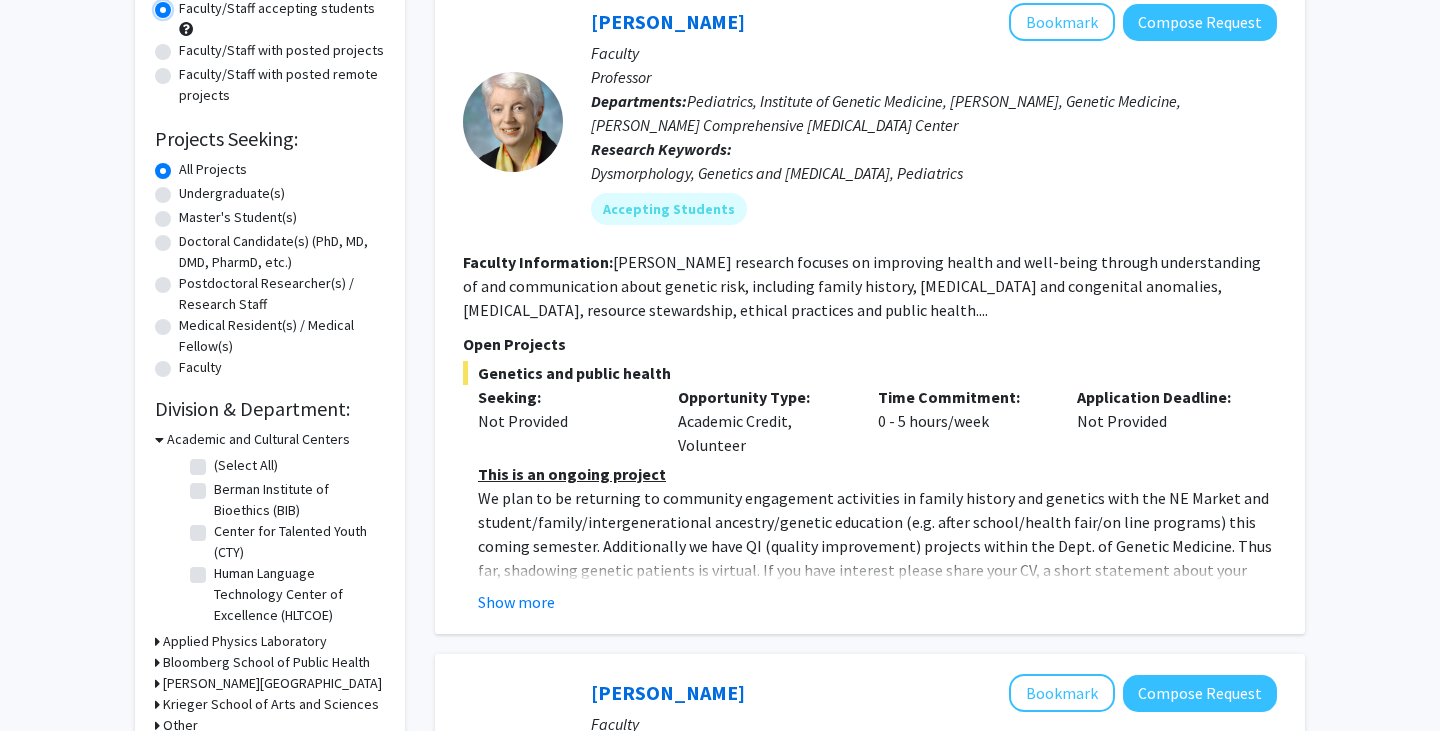 scroll, scrollTop: 222, scrollLeft: 0, axis: vertical 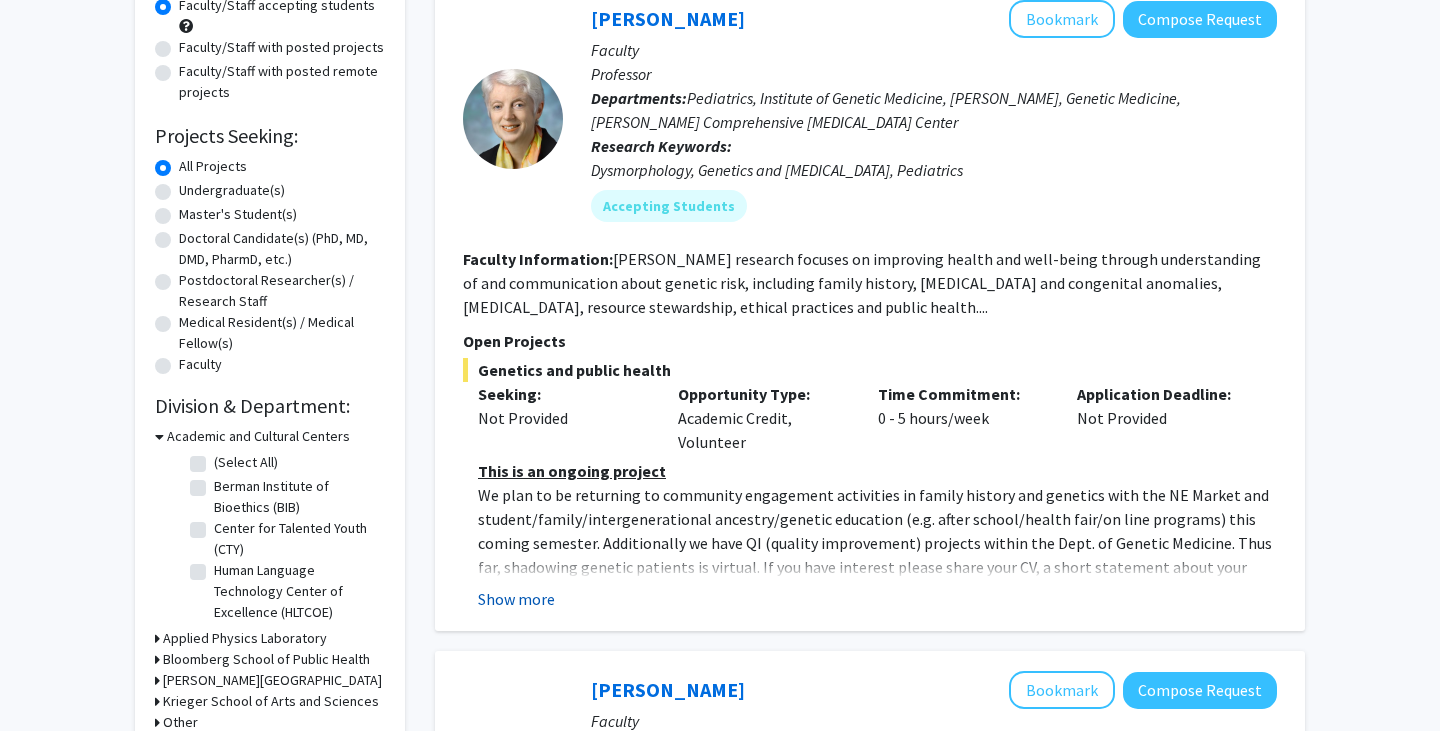 click on "Show more" 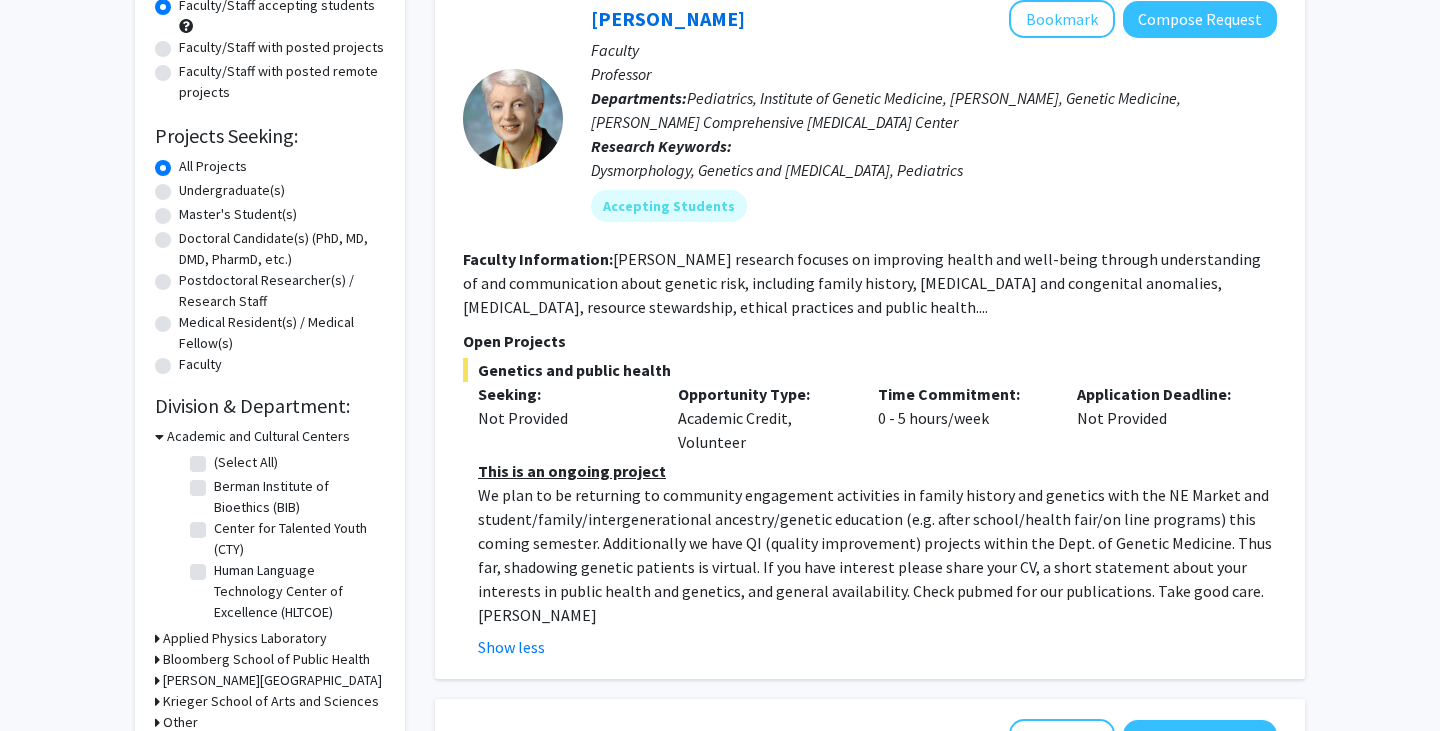 click on "Master's Student(s)" 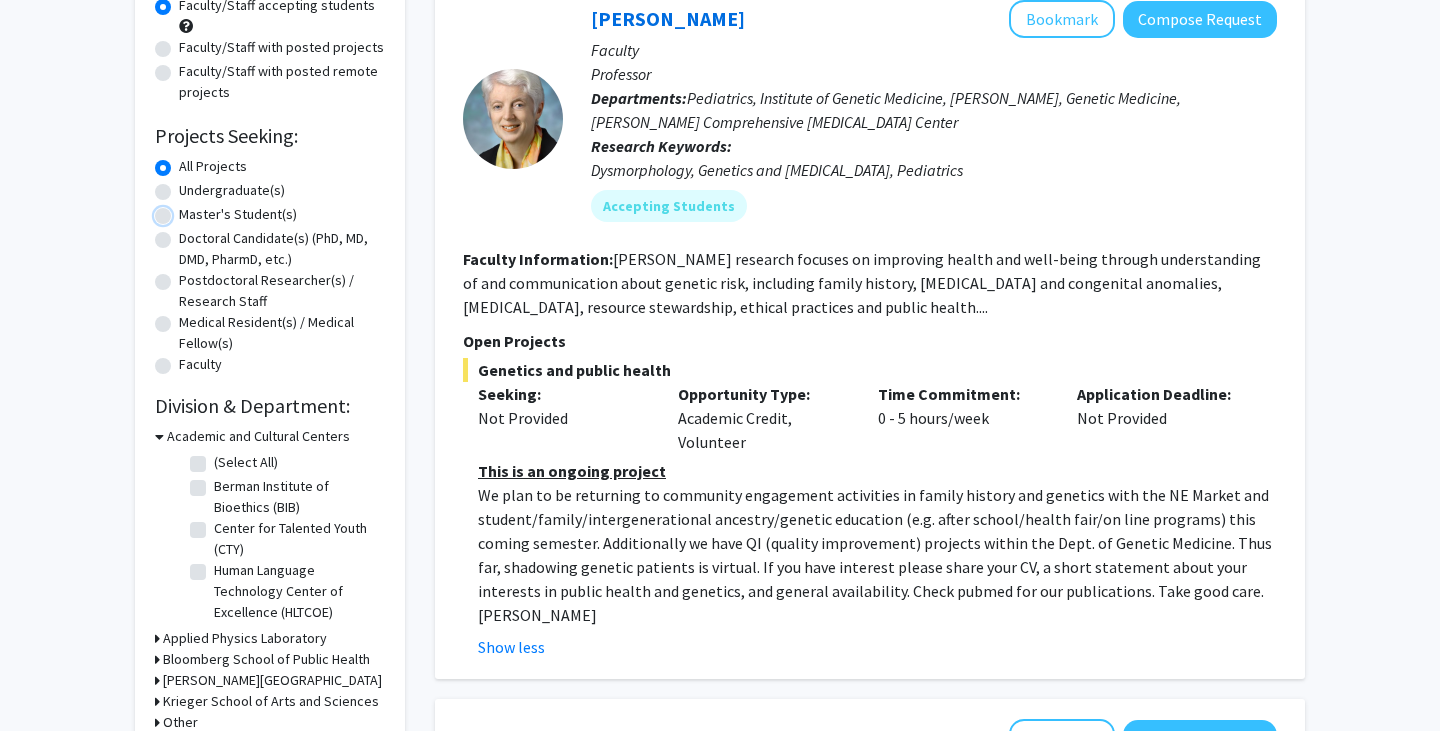 click on "Master's Student(s)" at bounding box center [185, 210] 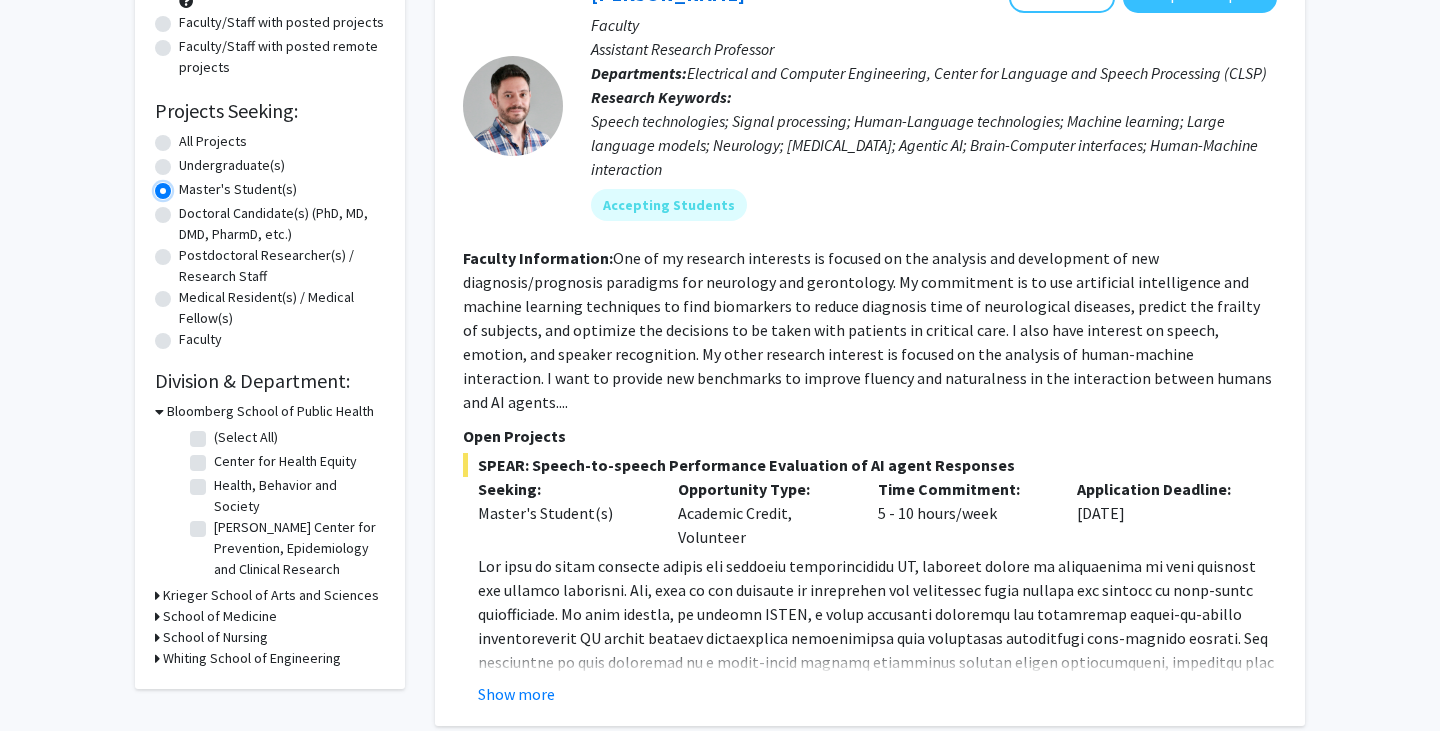 scroll, scrollTop: 250, scrollLeft: 0, axis: vertical 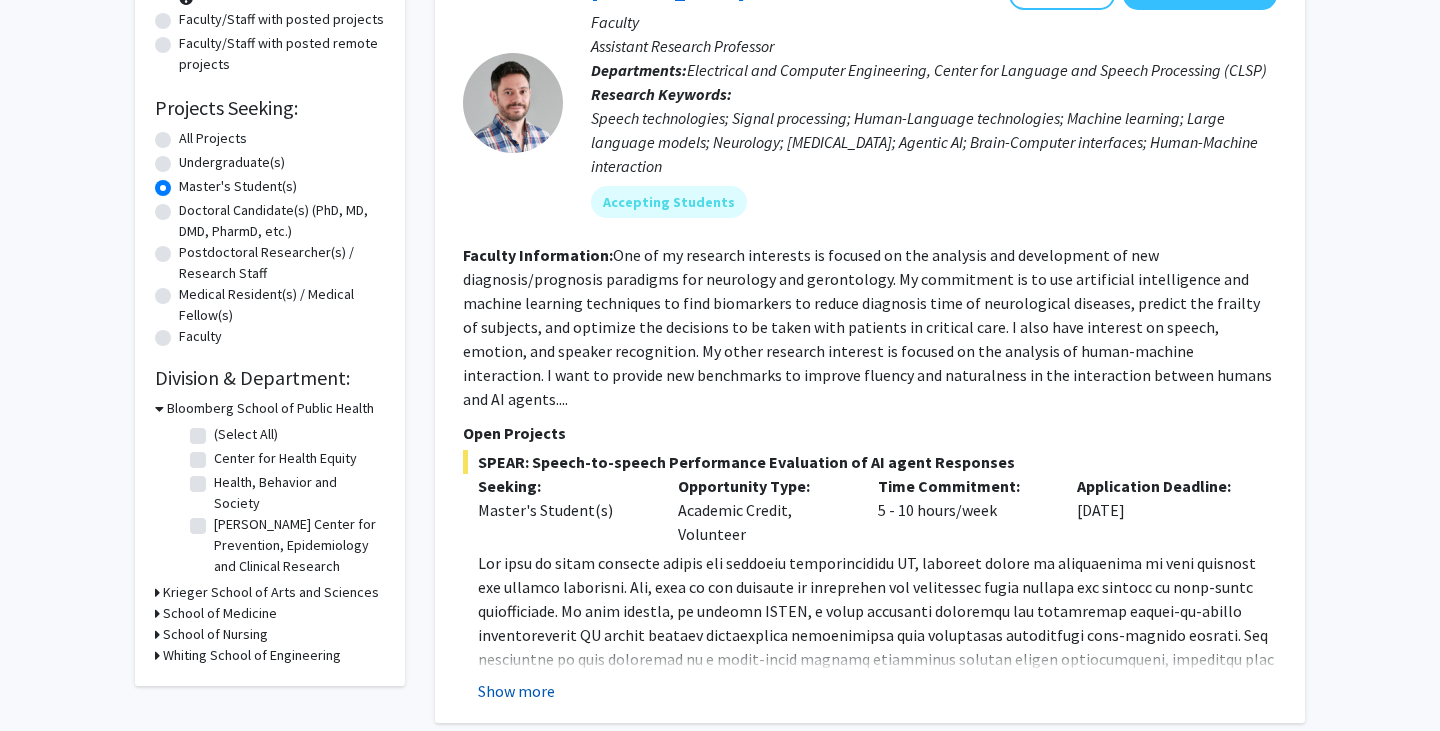 click on "Show more" 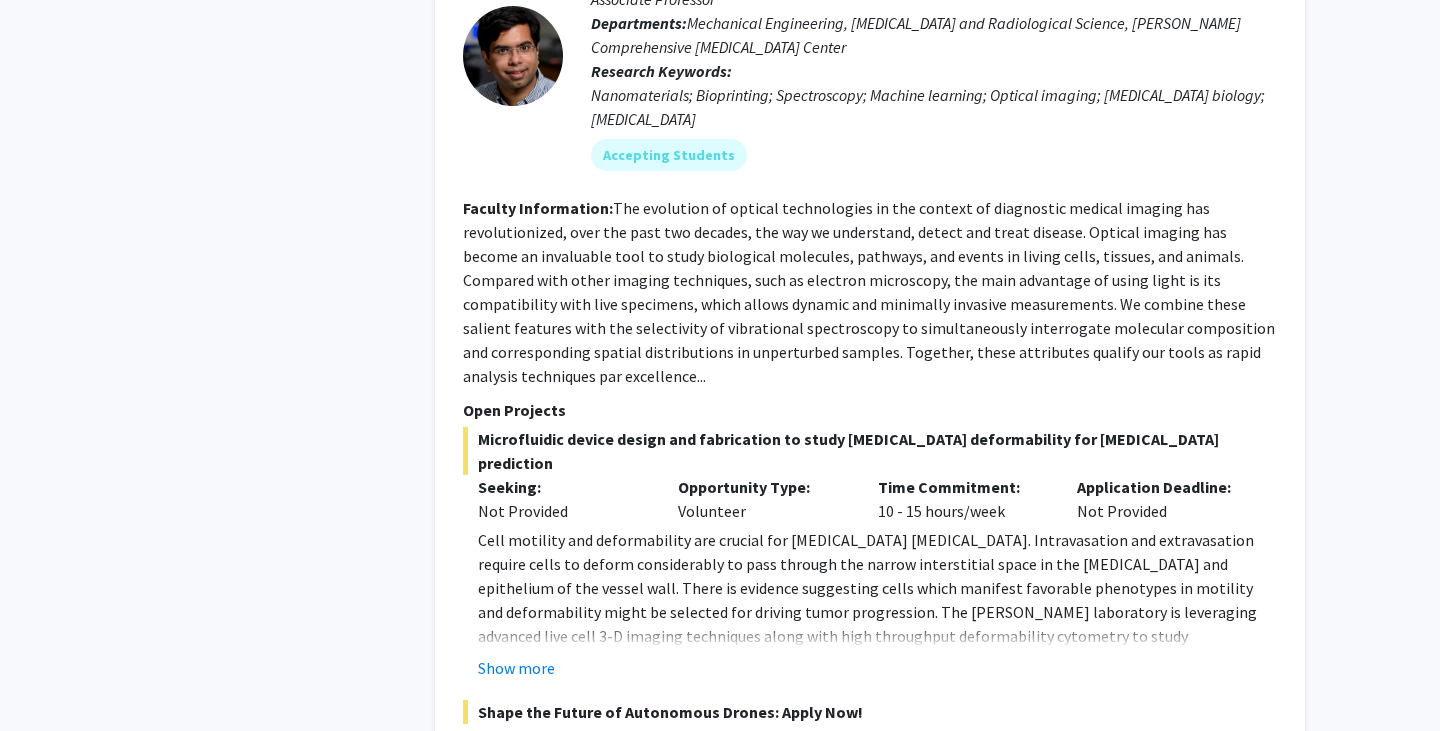 scroll, scrollTop: 5756, scrollLeft: 0, axis: vertical 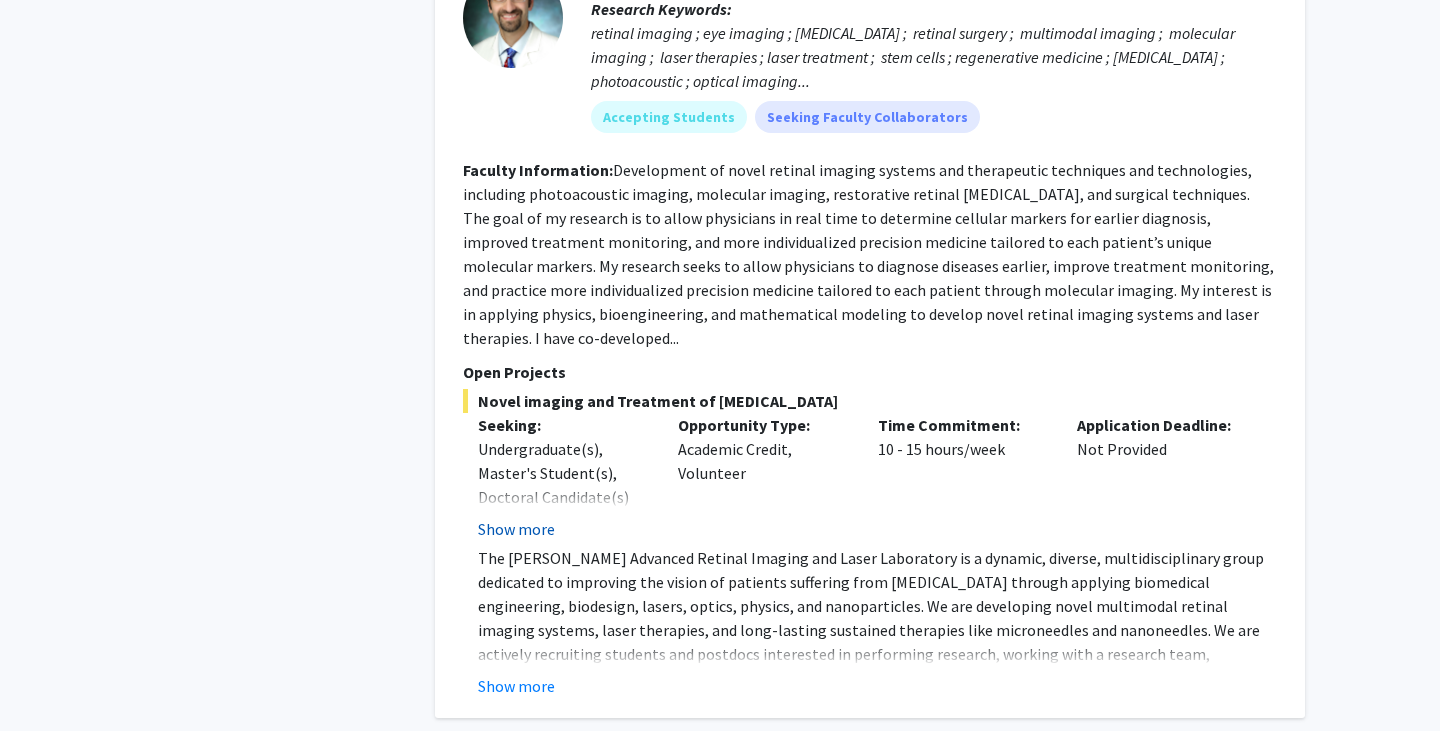 click on "Show more" 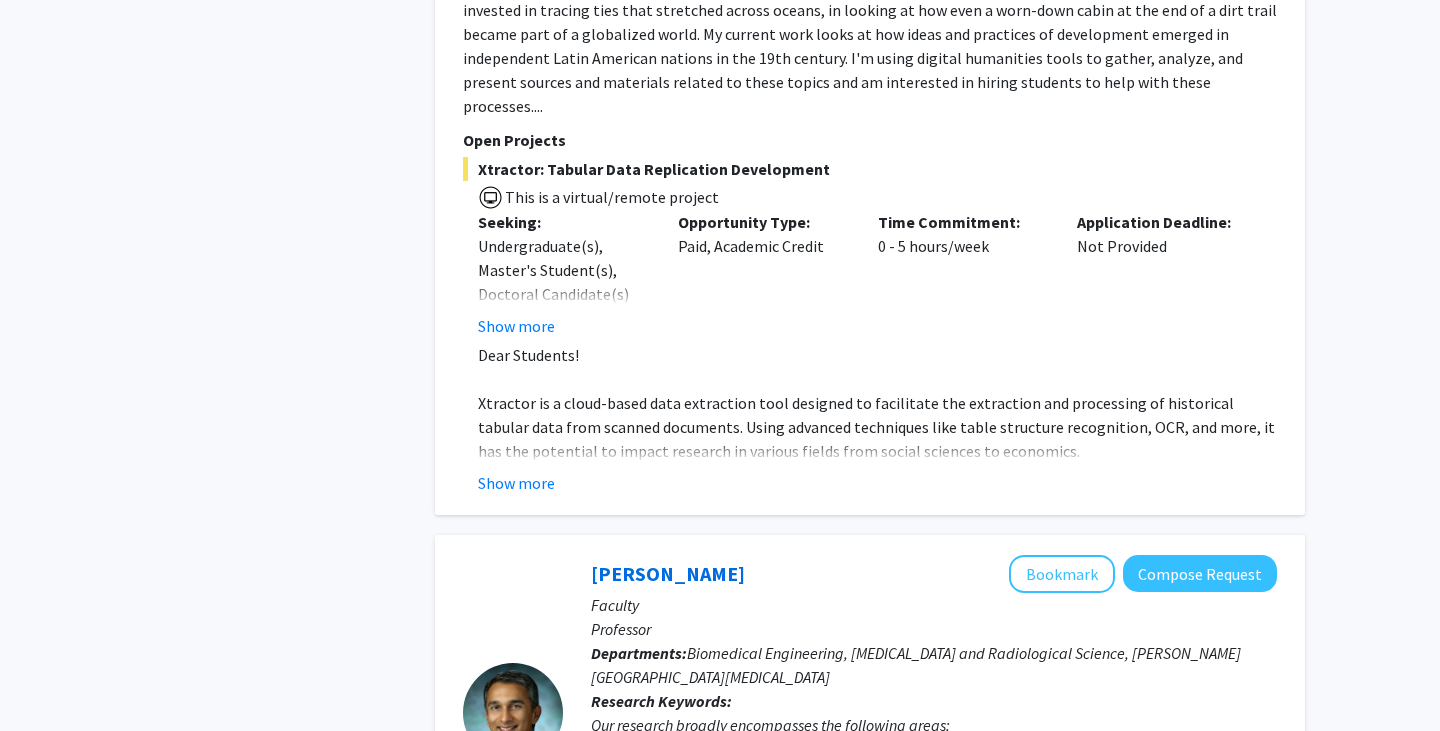 scroll, scrollTop: 8641, scrollLeft: 0, axis: vertical 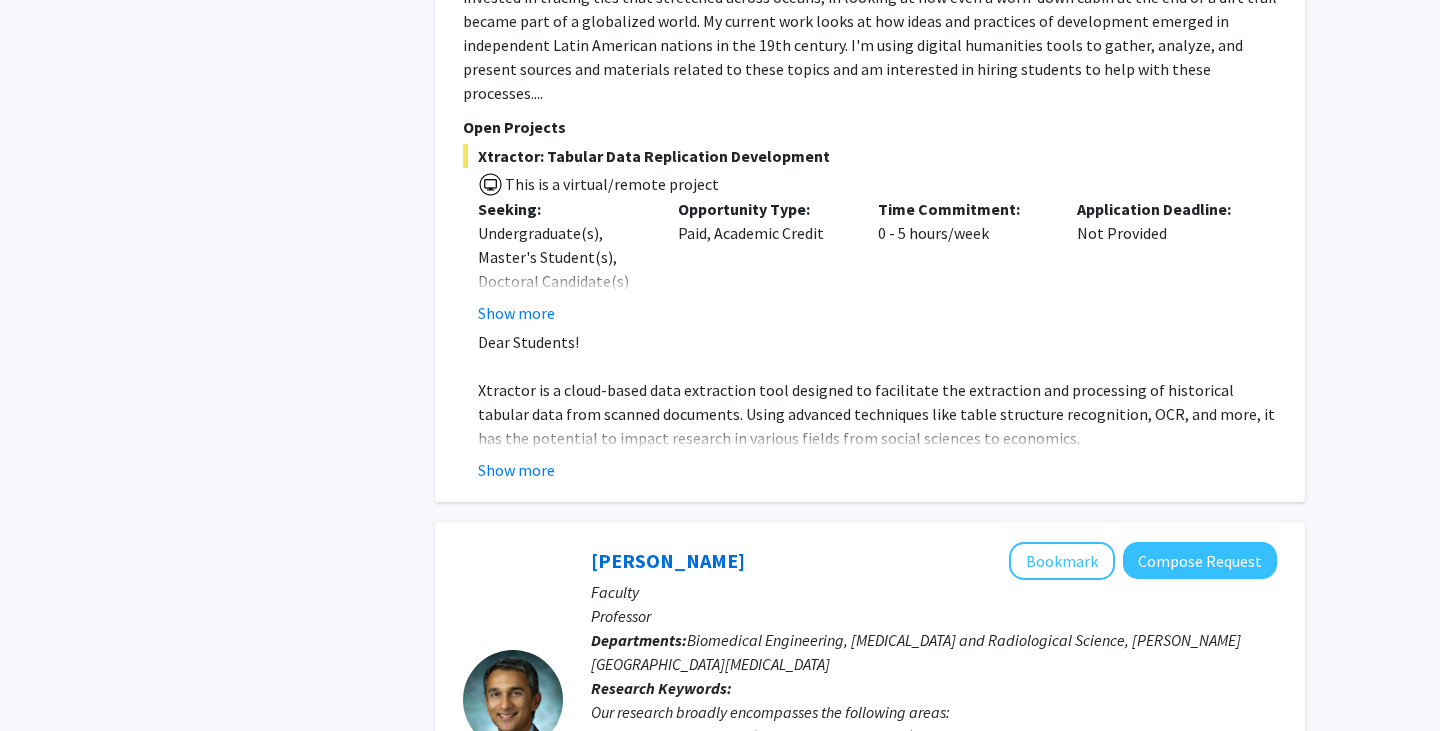 click on "Show more" 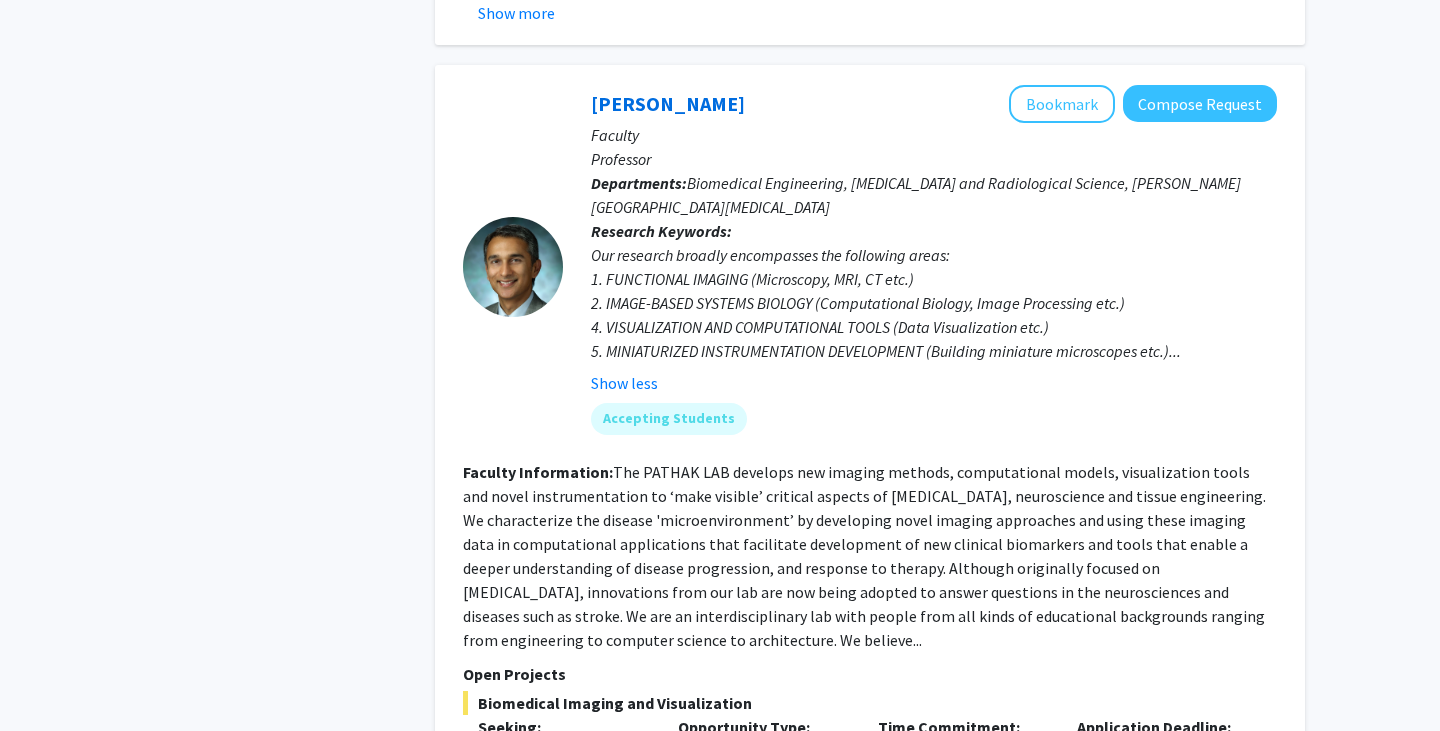 scroll, scrollTop: 9112, scrollLeft: 0, axis: vertical 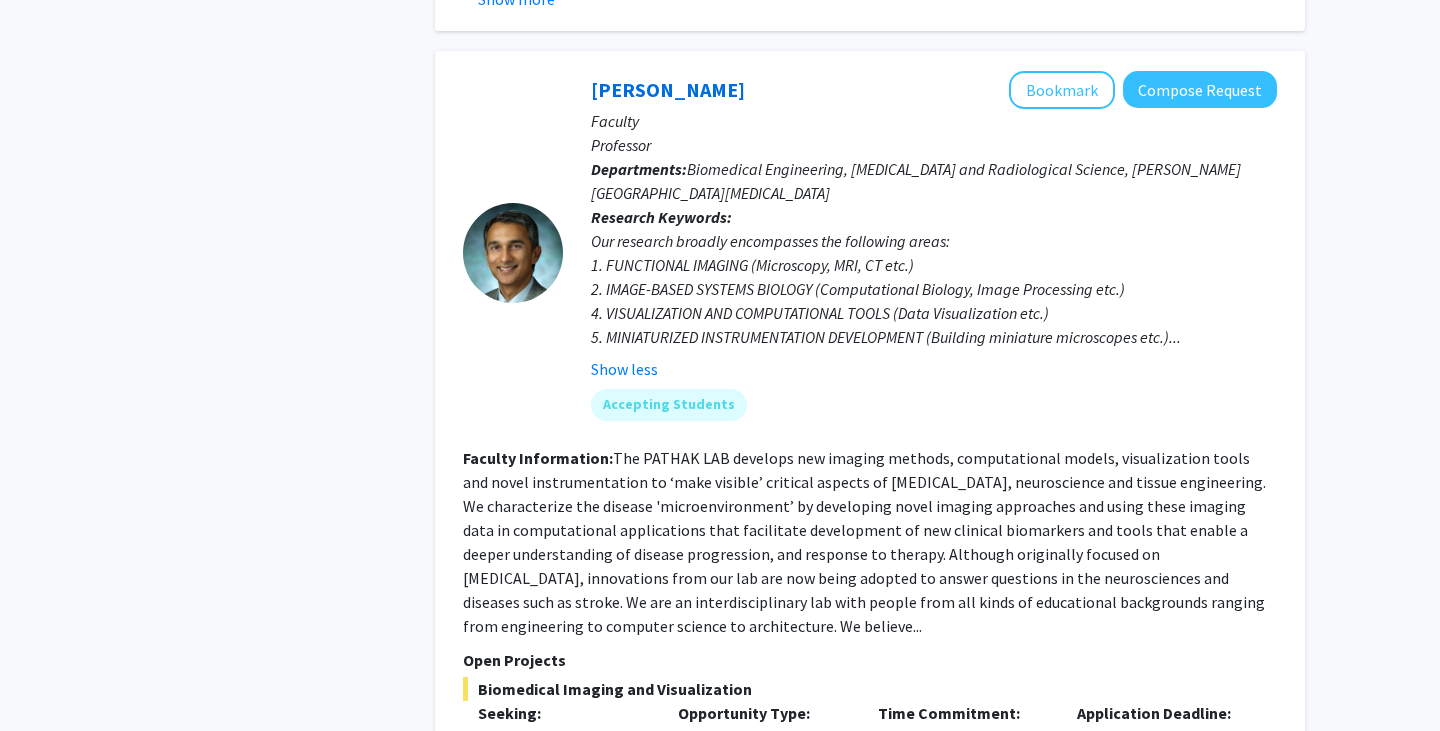 click on "Show more" 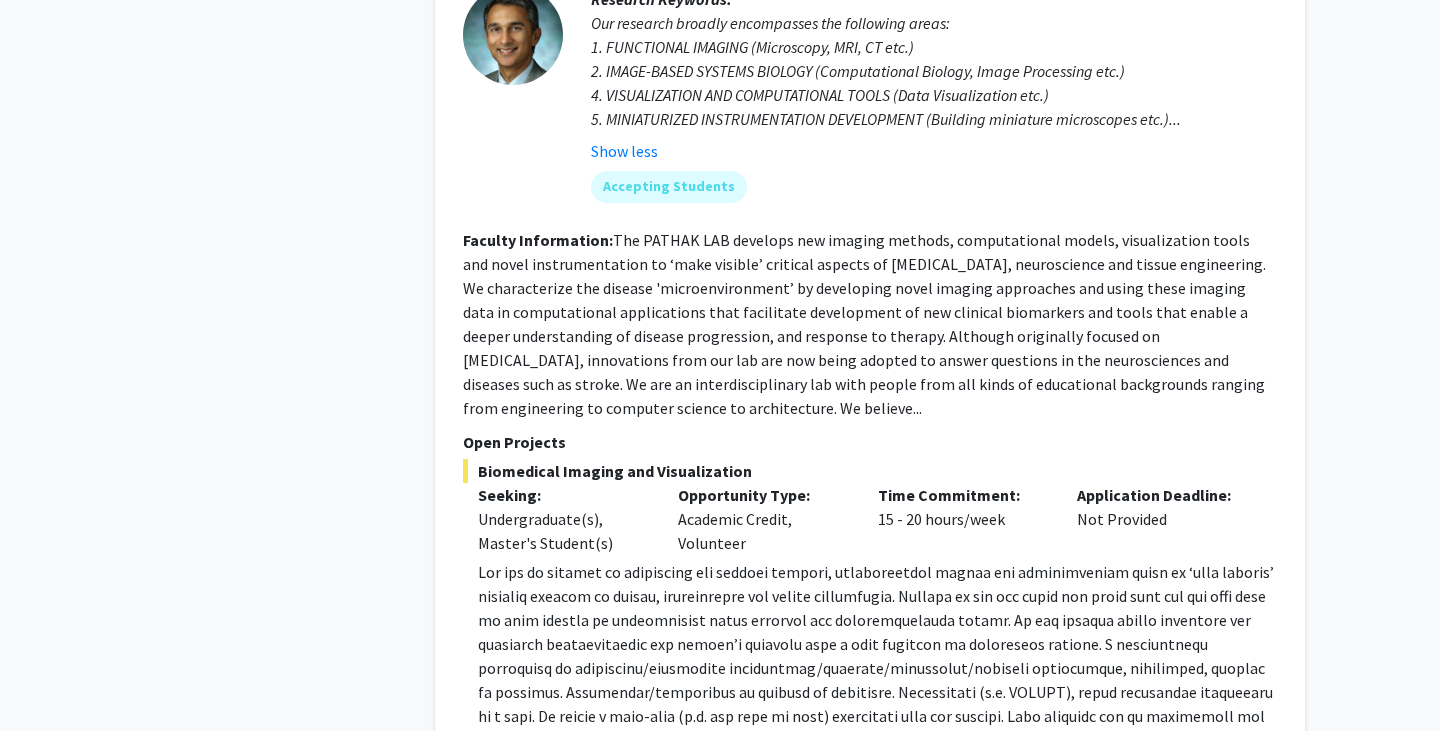 scroll, scrollTop: 9432, scrollLeft: 0, axis: vertical 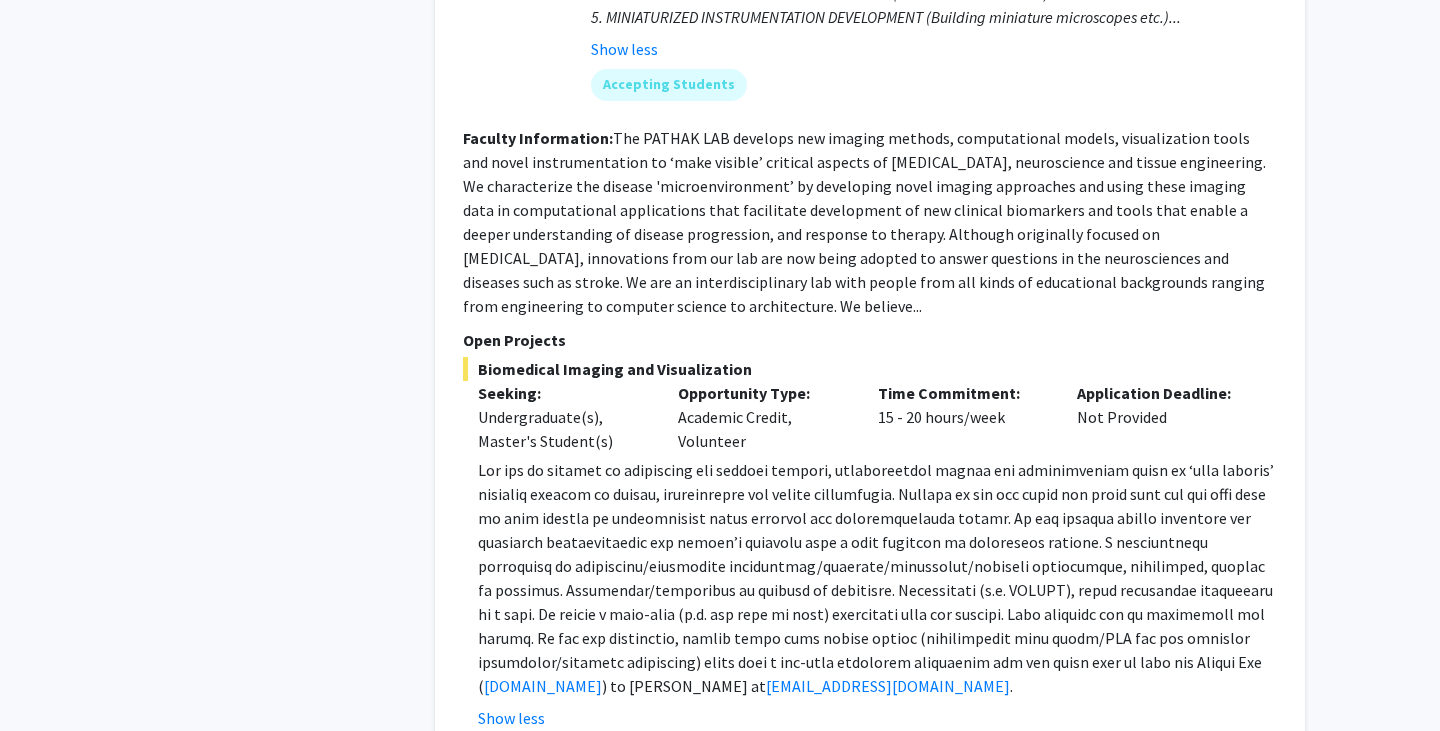click on "2" 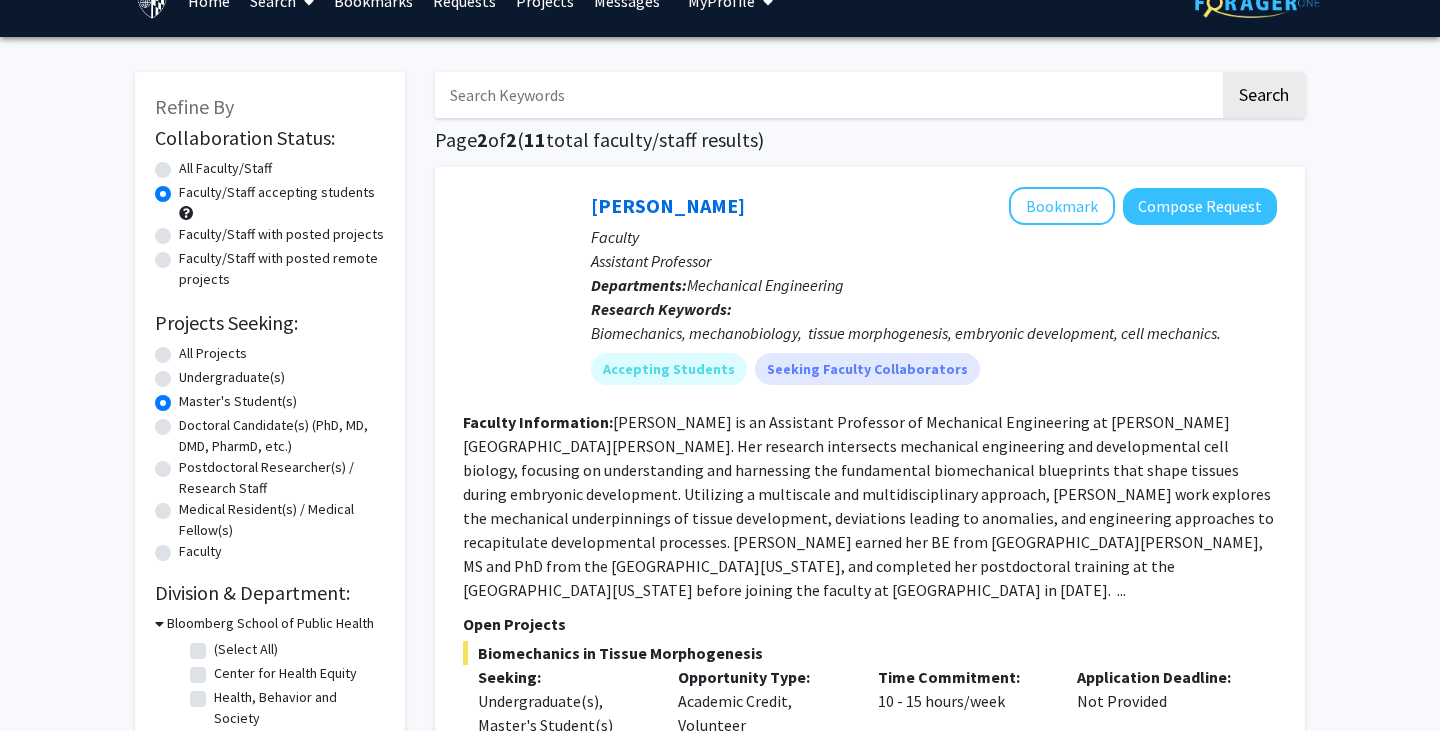 scroll, scrollTop: 383, scrollLeft: 0, axis: vertical 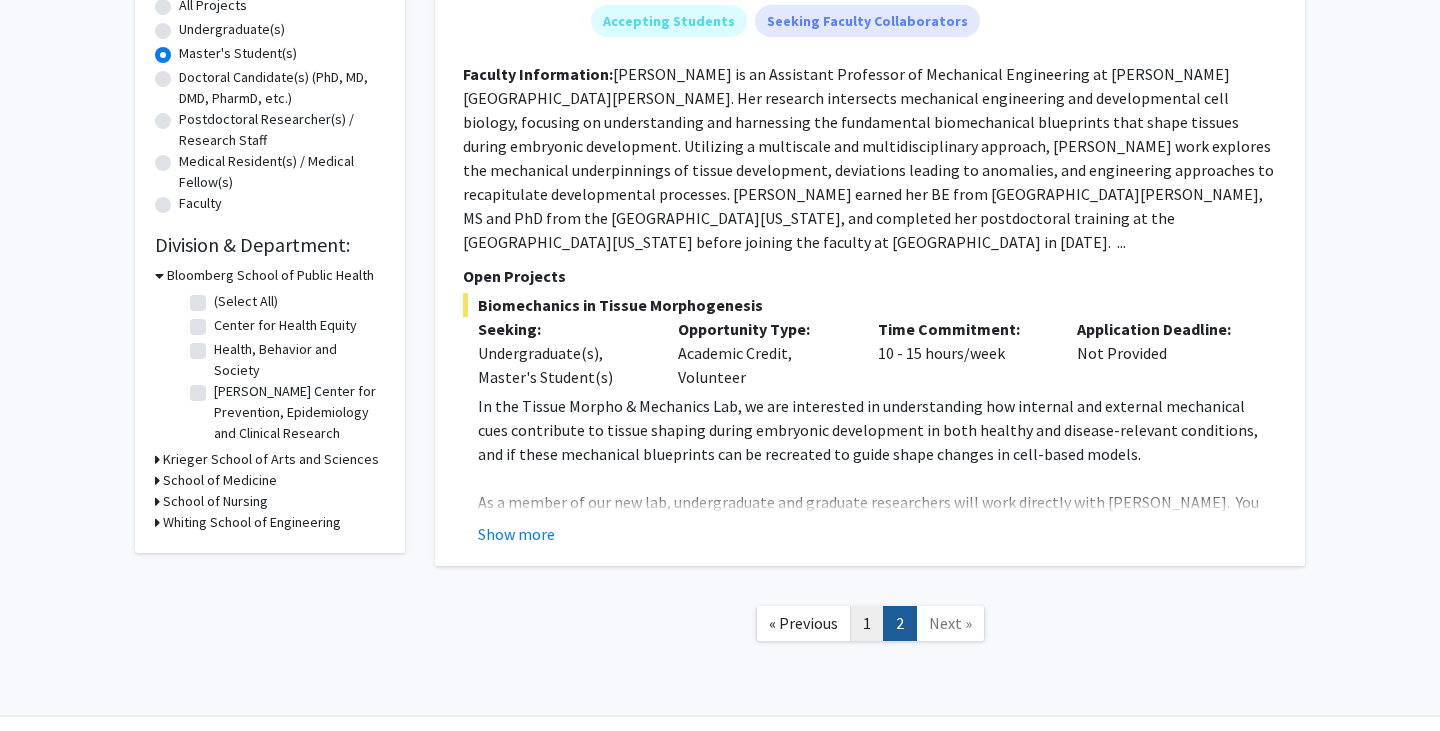 click on "1" 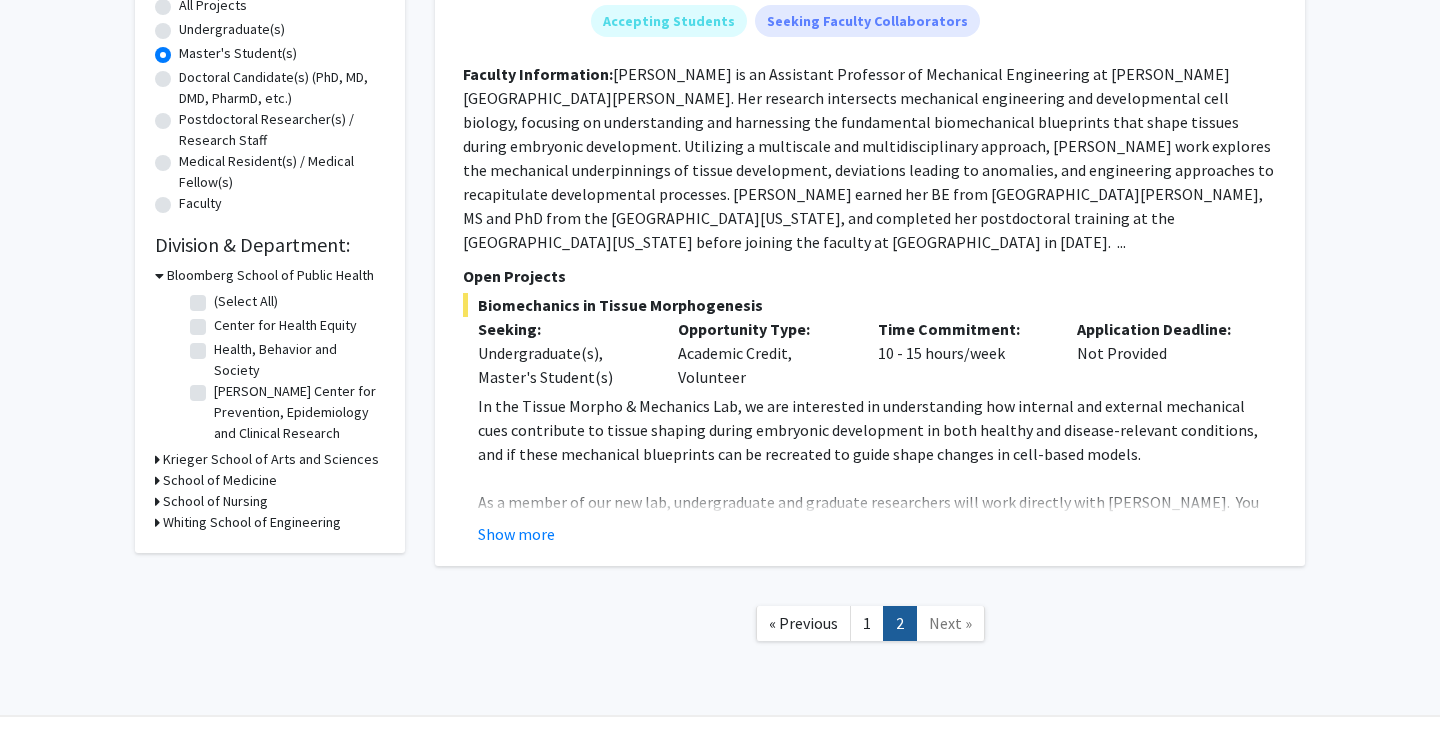 scroll, scrollTop: 0, scrollLeft: 0, axis: both 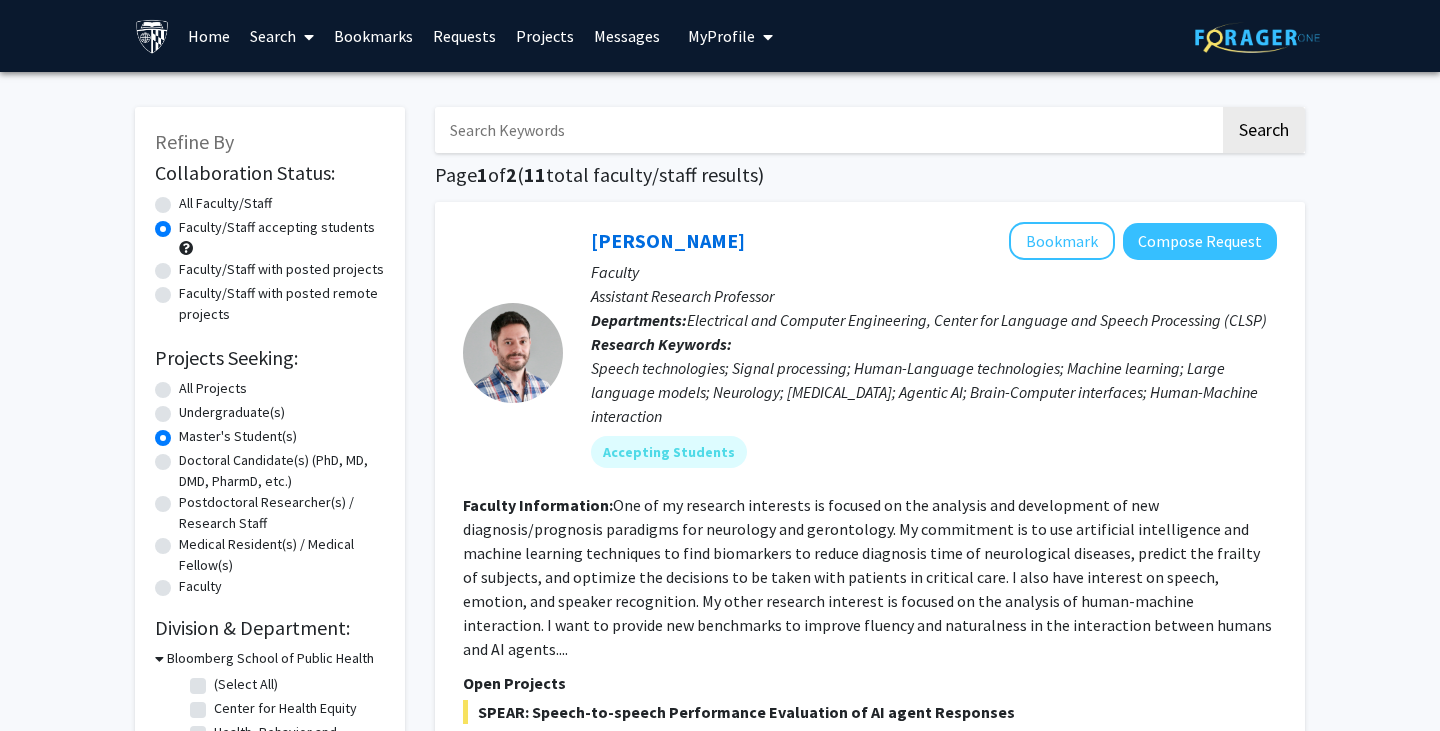 click on "Faculty/Staff with posted remote projects" 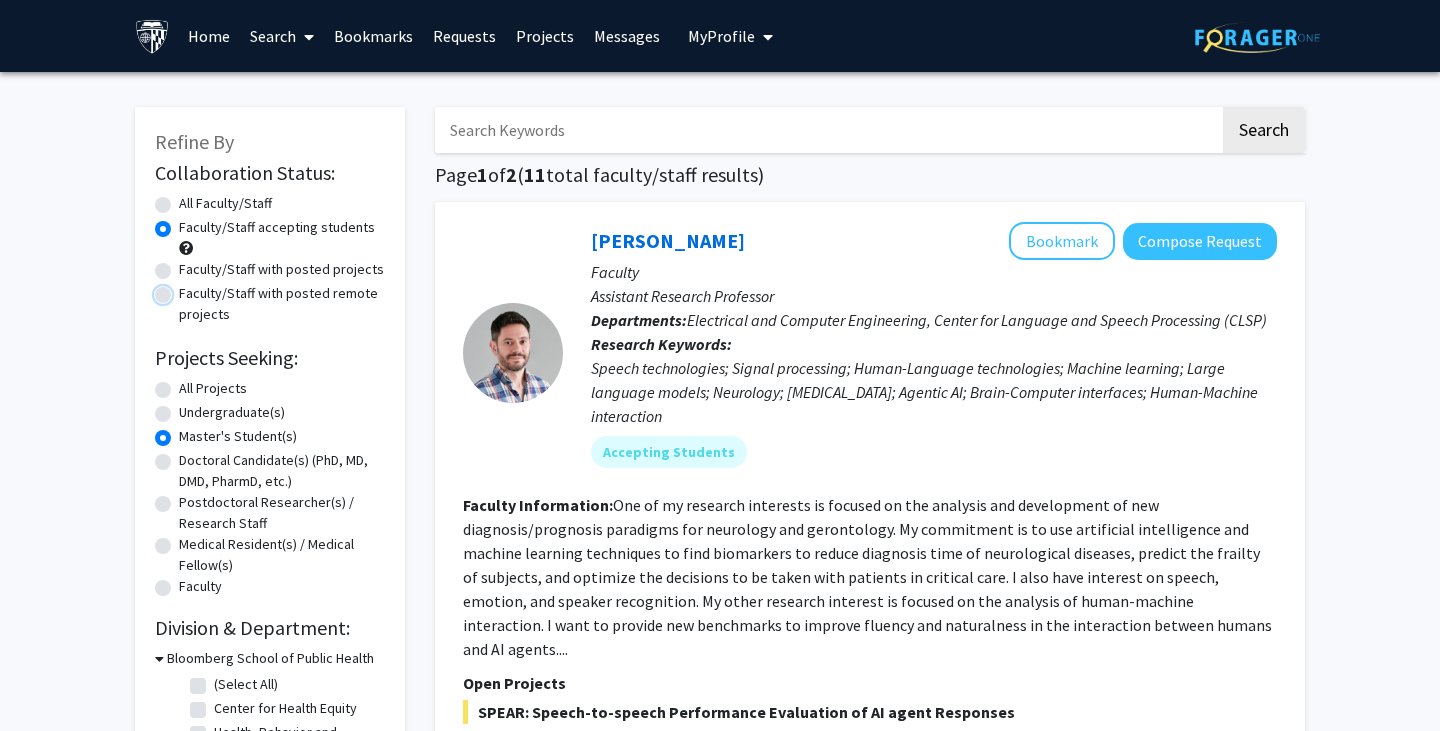 click on "Faculty/Staff with posted remote projects" at bounding box center (185, 289) 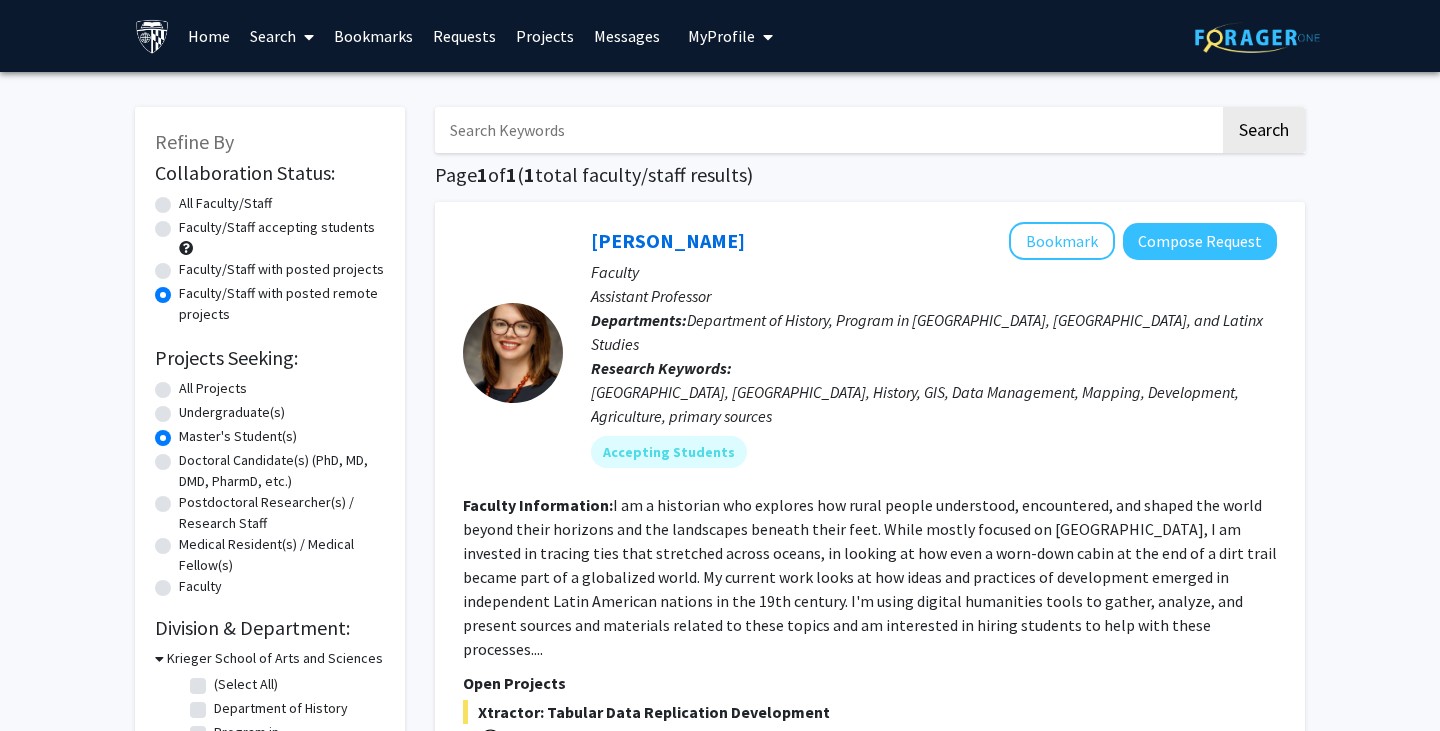 click on "All Projects" 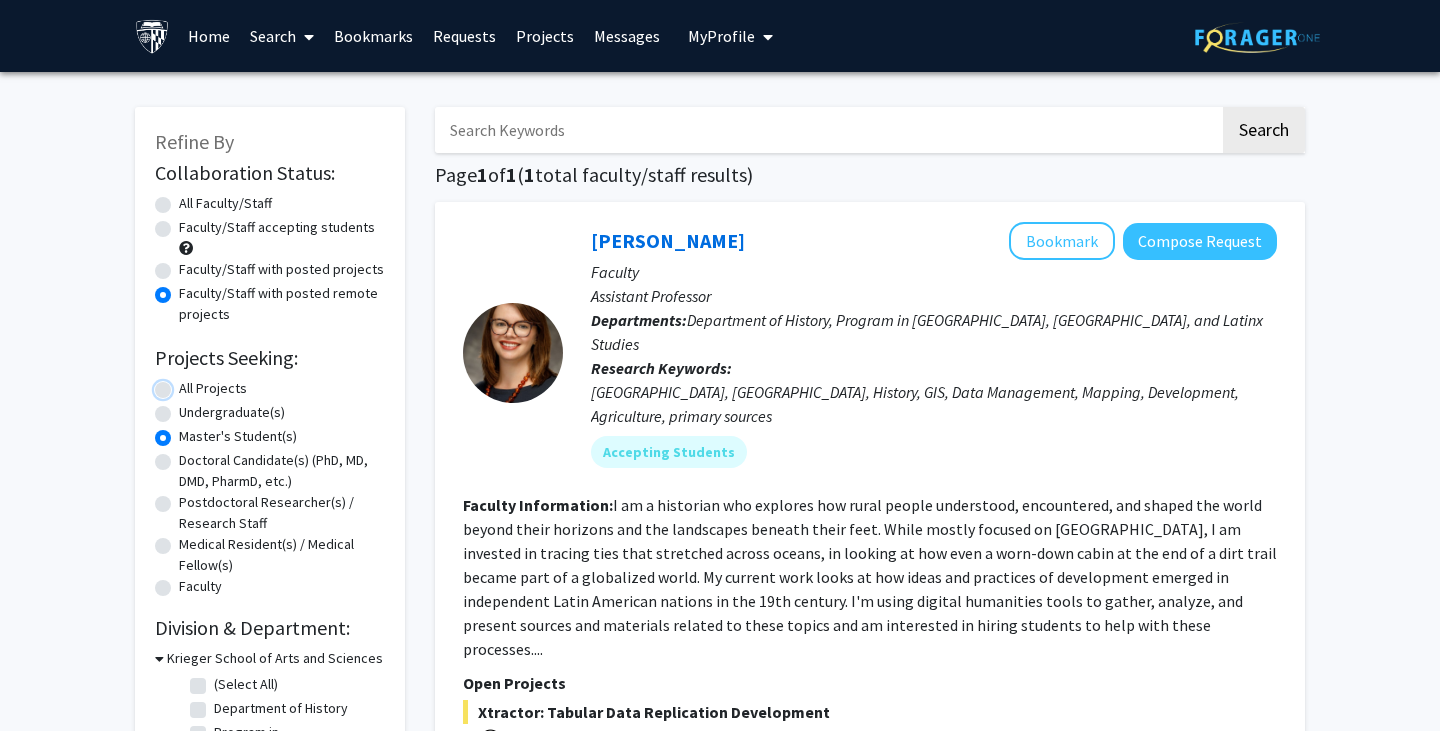 click on "All Projects" at bounding box center [185, 384] 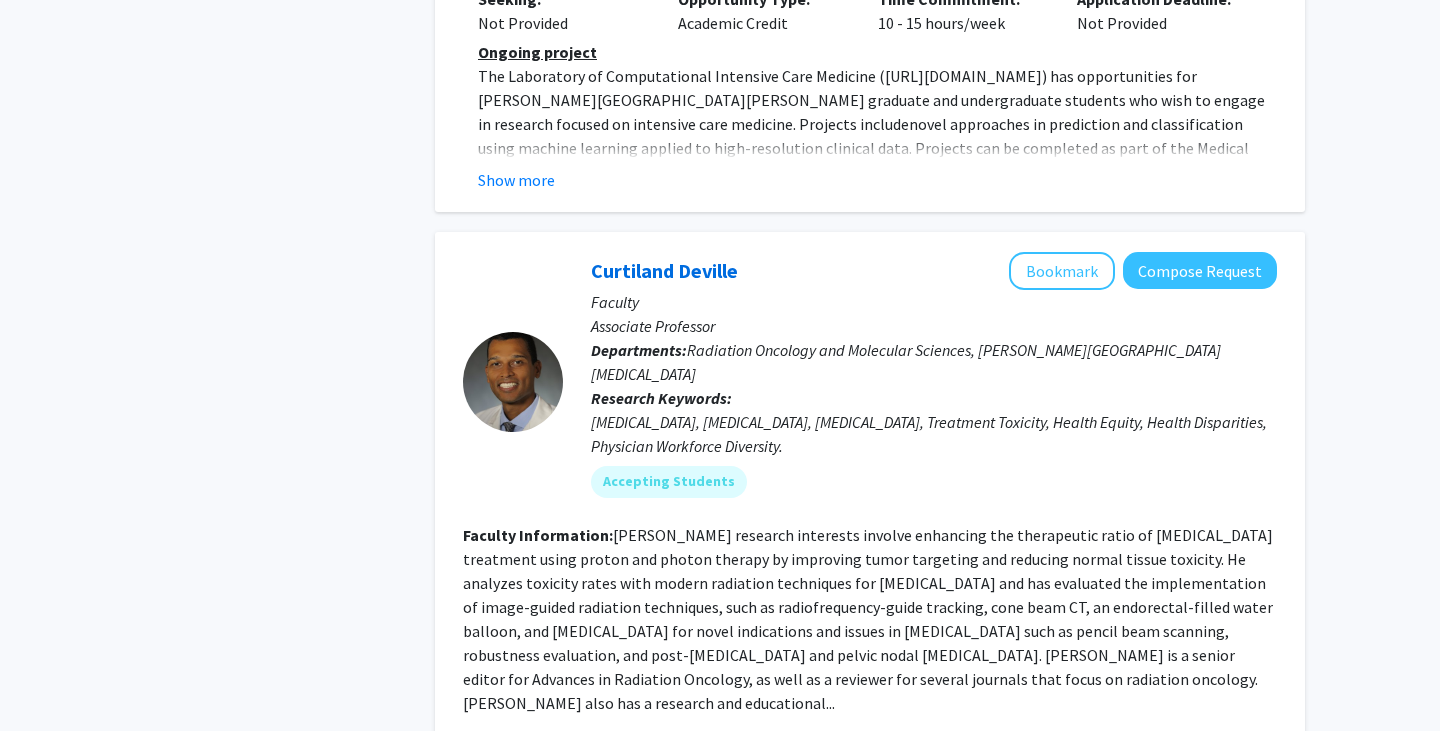 scroll, scrollTop: 3012, scrollLeft: 0, axis: vertical 